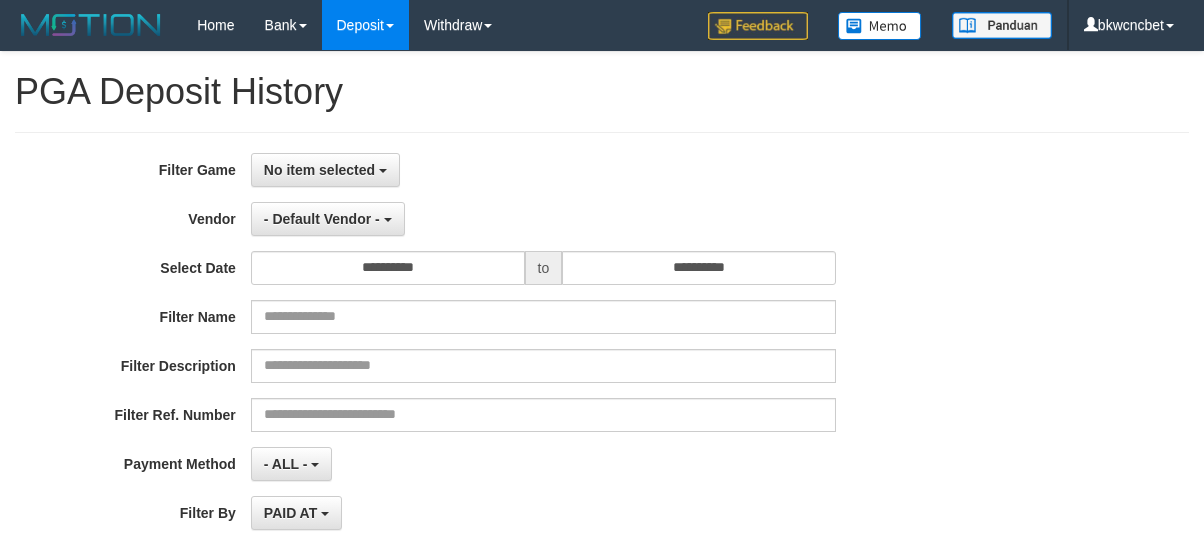 select 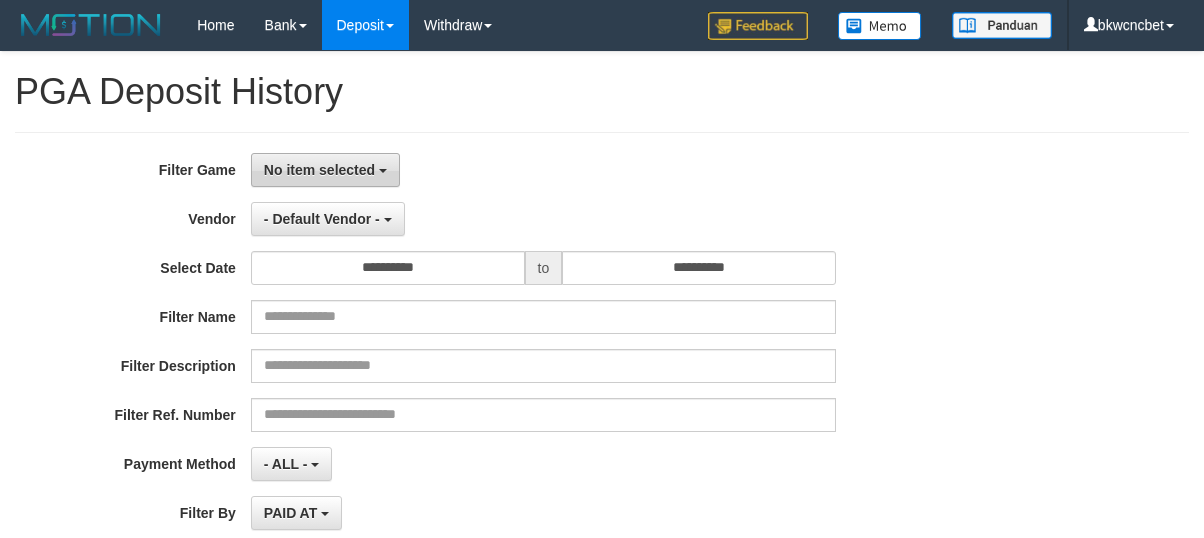 scroll, scrollTop: 0, scrollLeft: 0, axis: both 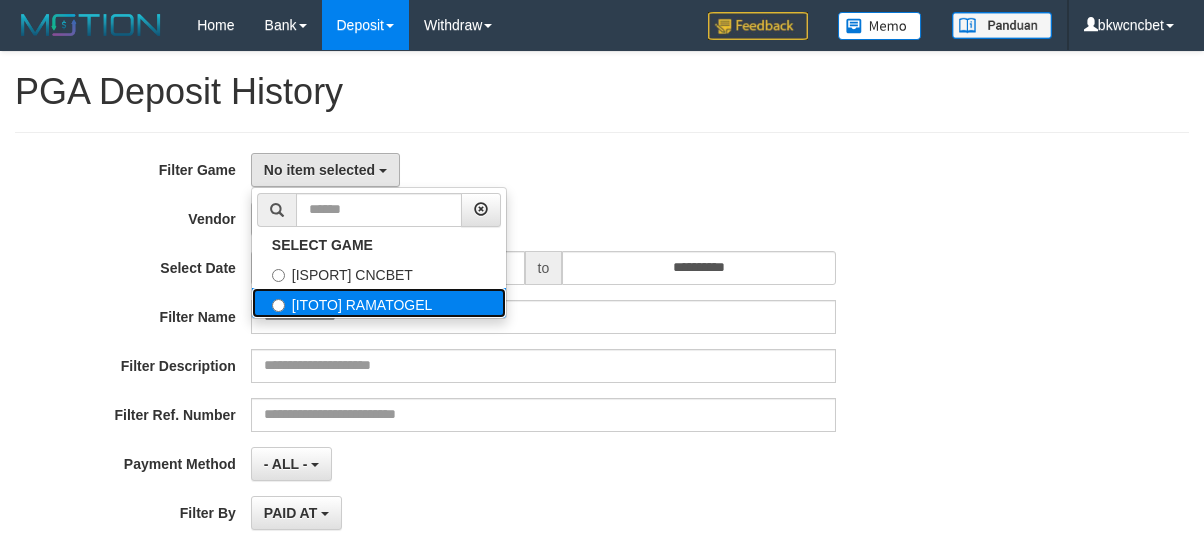 click on "[ITOTO] RAMATOGEL" at bounding box center (379, 303) 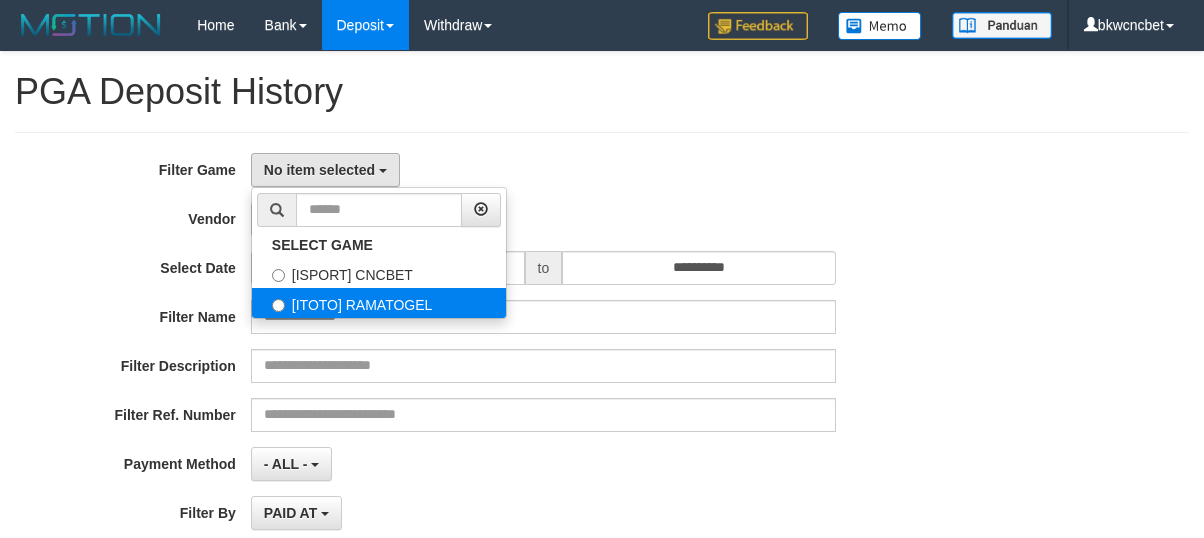 select on "****" 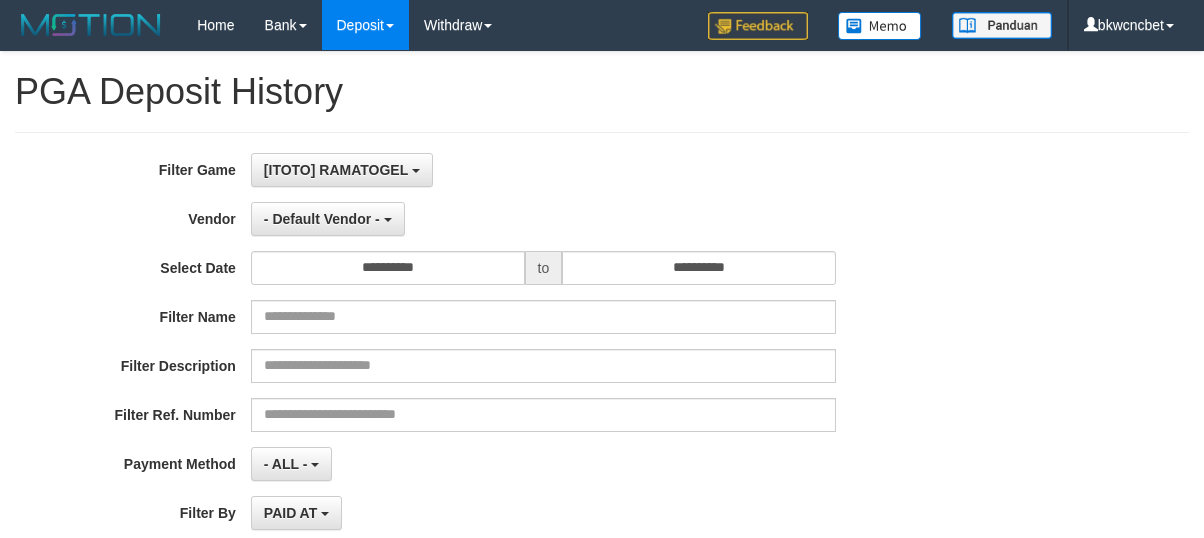 scroll, scrollTop: 34, scrollLeft: 0, axis: vertical 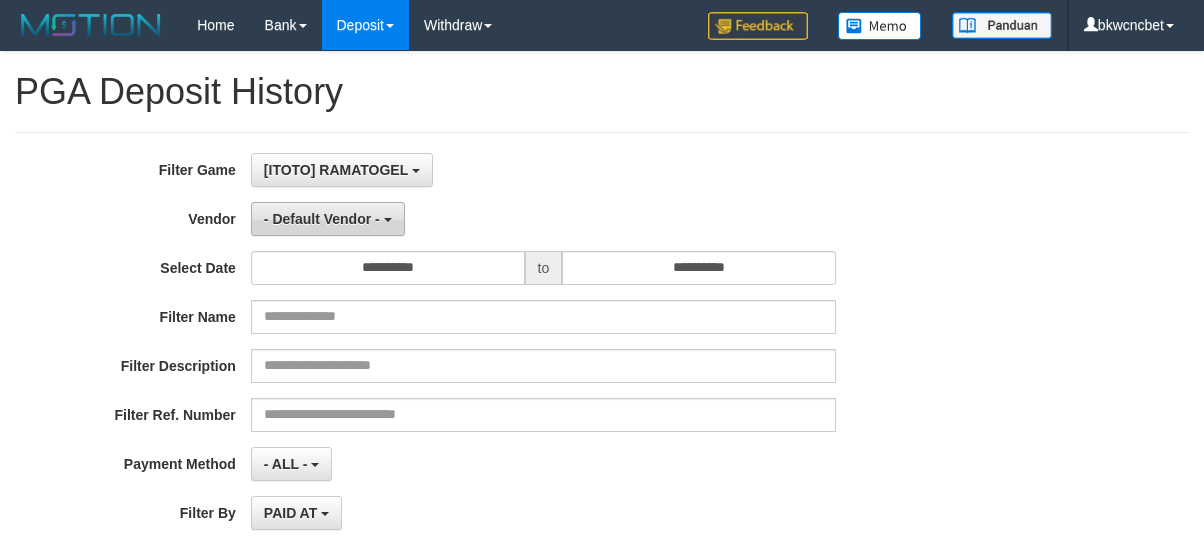 click on "- Default Vendor -" at bounding box center (322, 219) 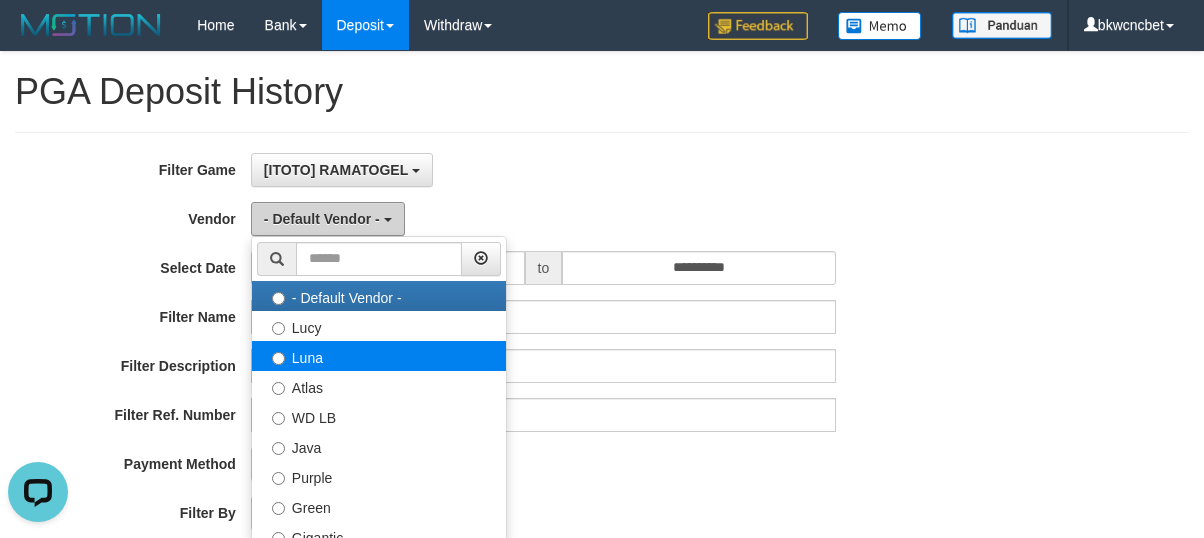 scroll, scrollTop: 0, scrollLeft: 0, axis: both 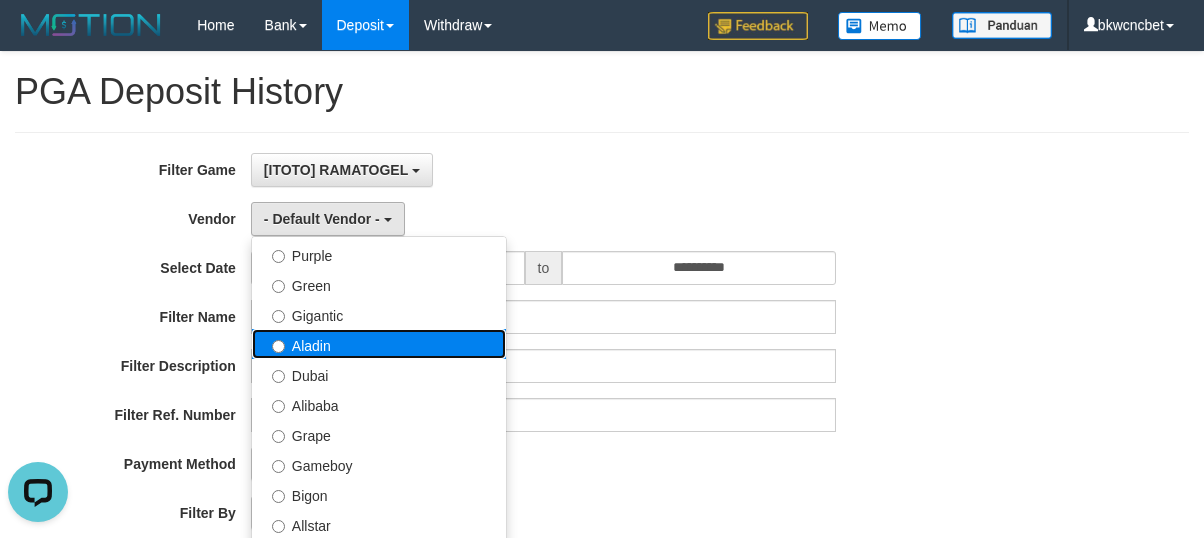 click on "Aladin" at bounding box center [379, 344] 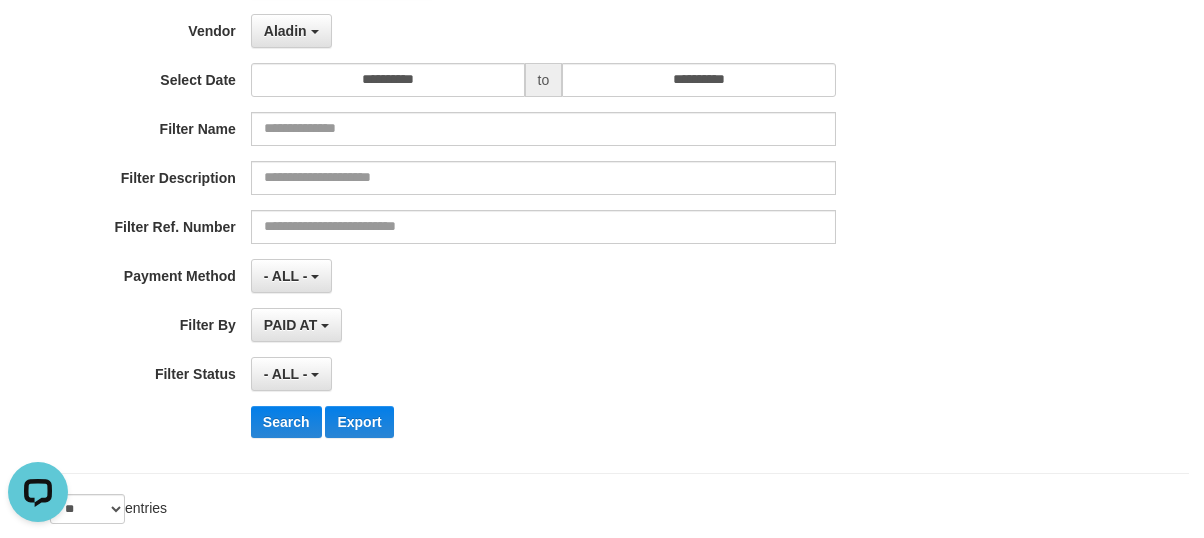 scroll, scrollTop: 386, scrollLeft: 0, axis: vertical 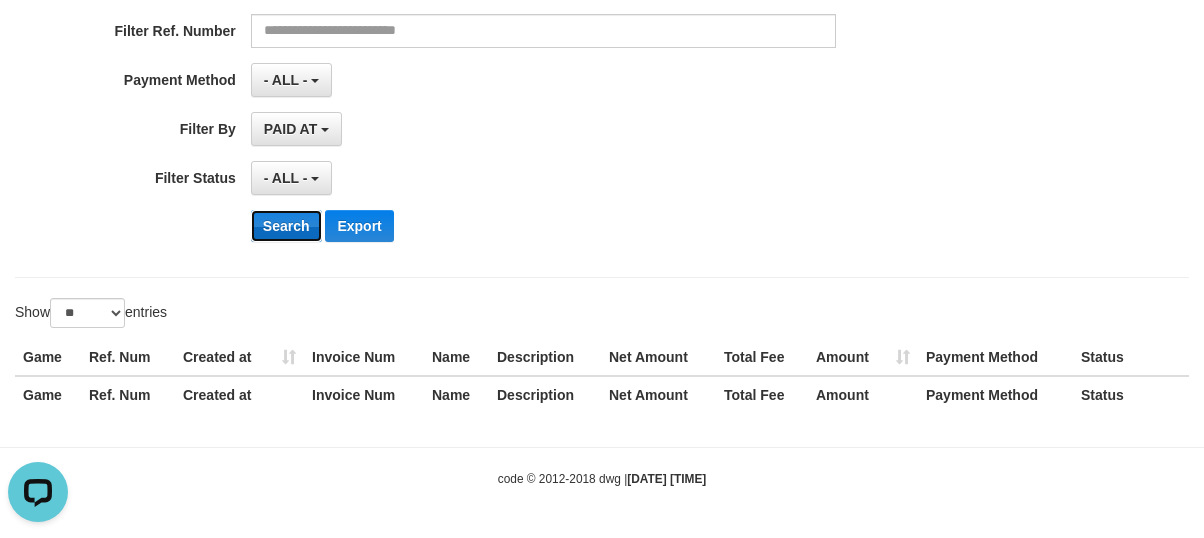 click on "Search" at bounding box center [286, 226] 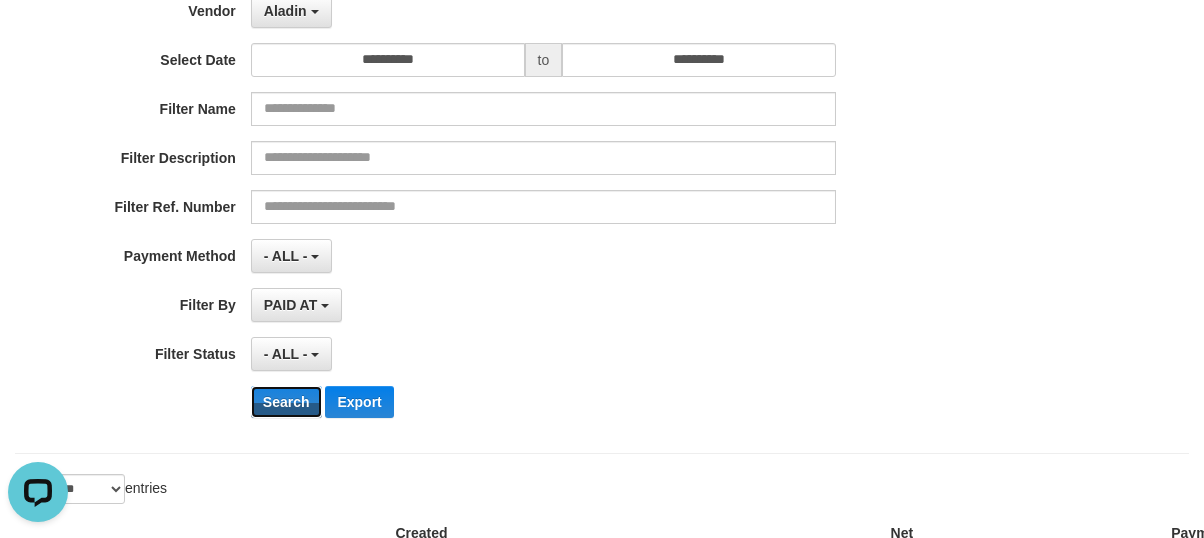 scroll, scrollTop: 0, scrollLeft: 0, axis: both 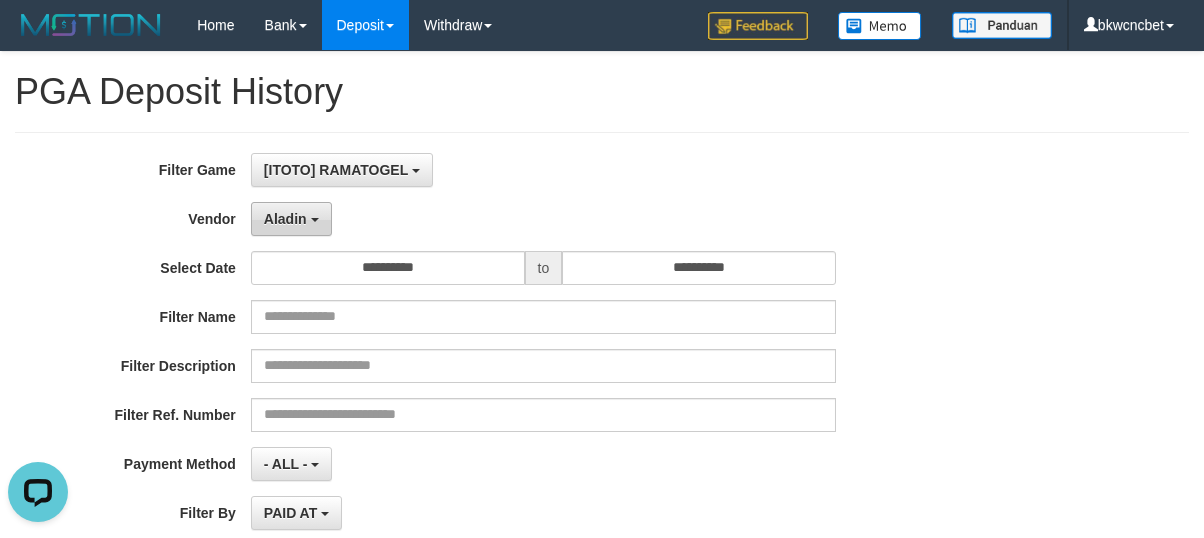 click on "Aladin" at bounding box center (285, 219) 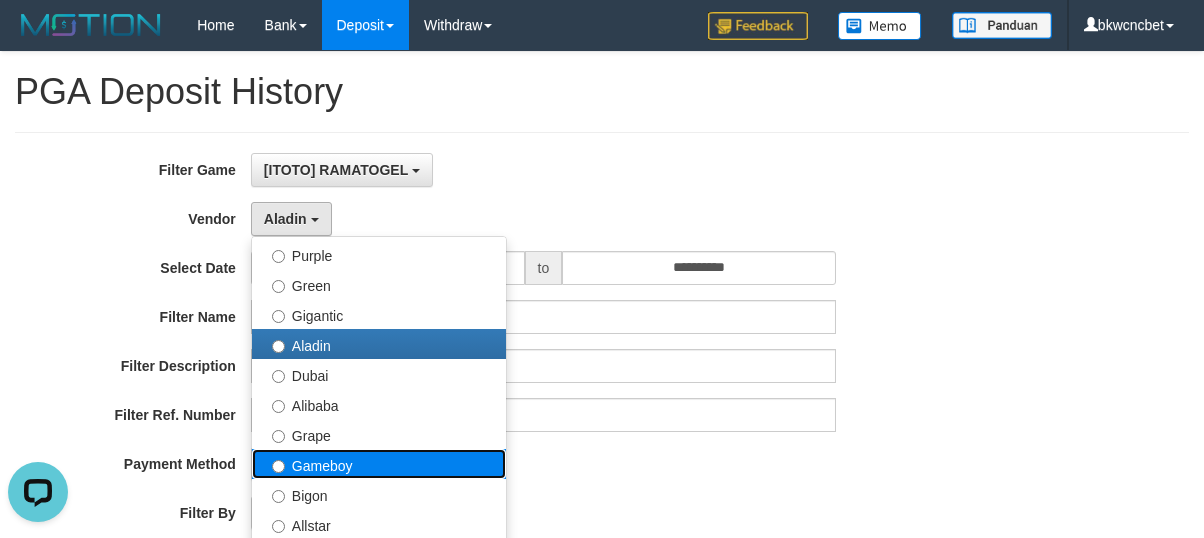 click on "Gameboy" at bounding box center (379, 464) 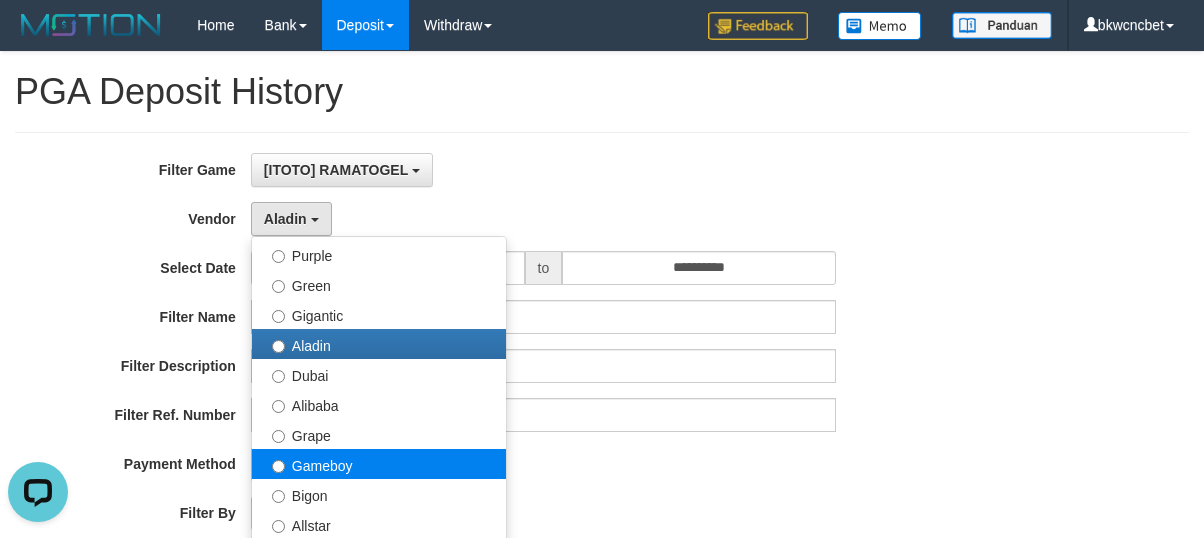 select on "**********" 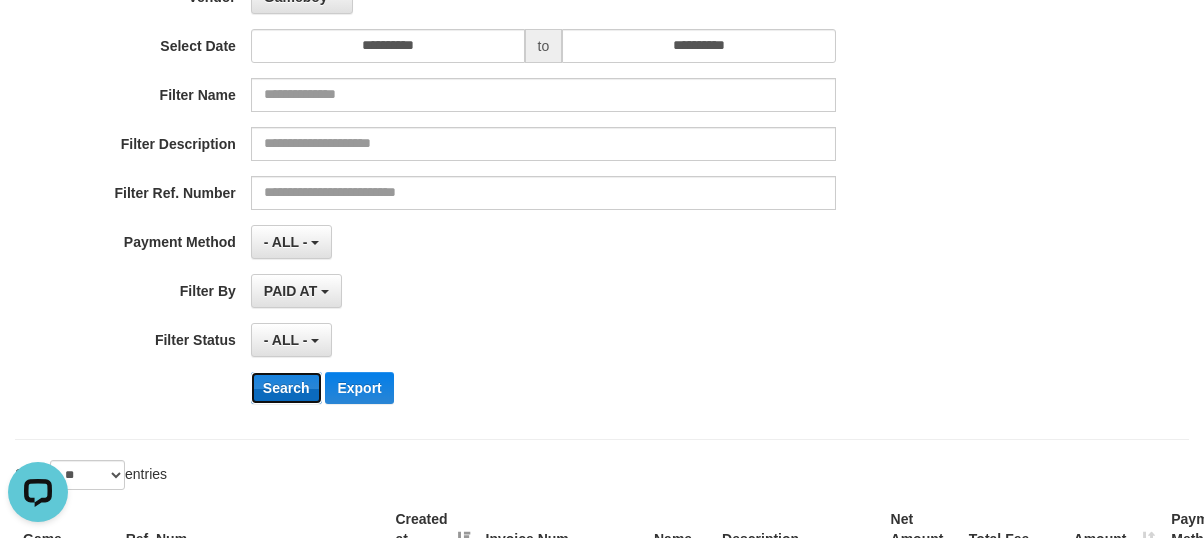 click on "Search" at bounding box center [286, 388] 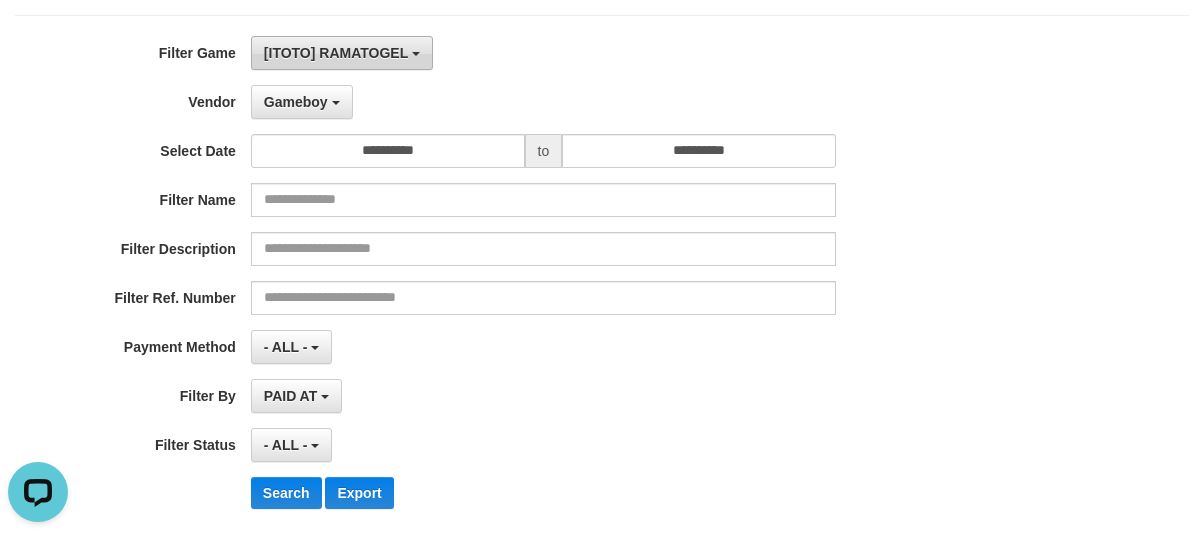 scroll, scrollTop: 0, scrollLeft: 0, axis: both 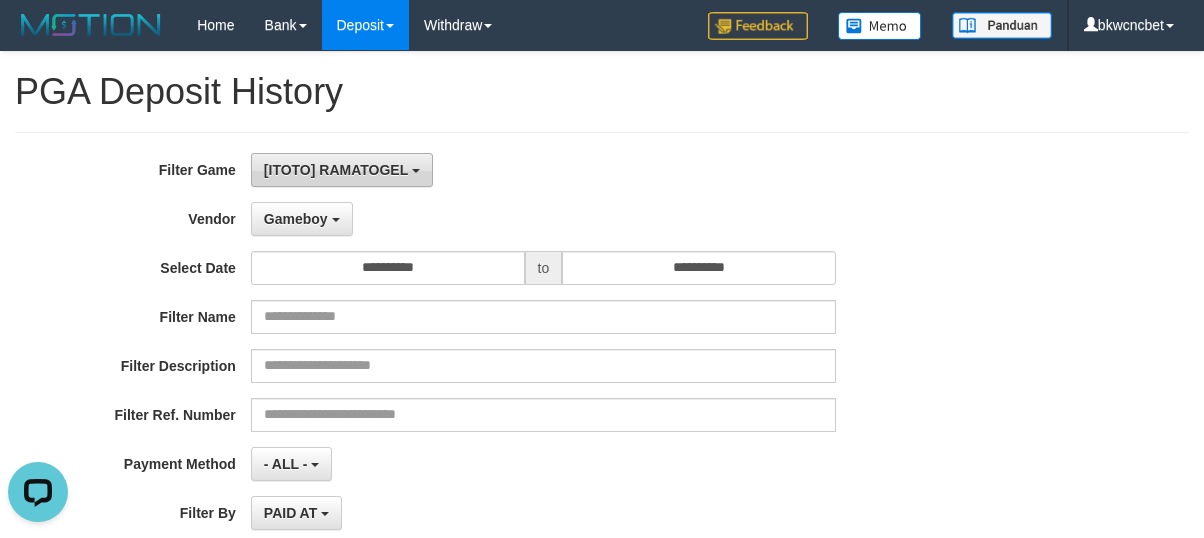 click on "[ITOTO] RAMATOGEL" at bounding box center [336, 170] 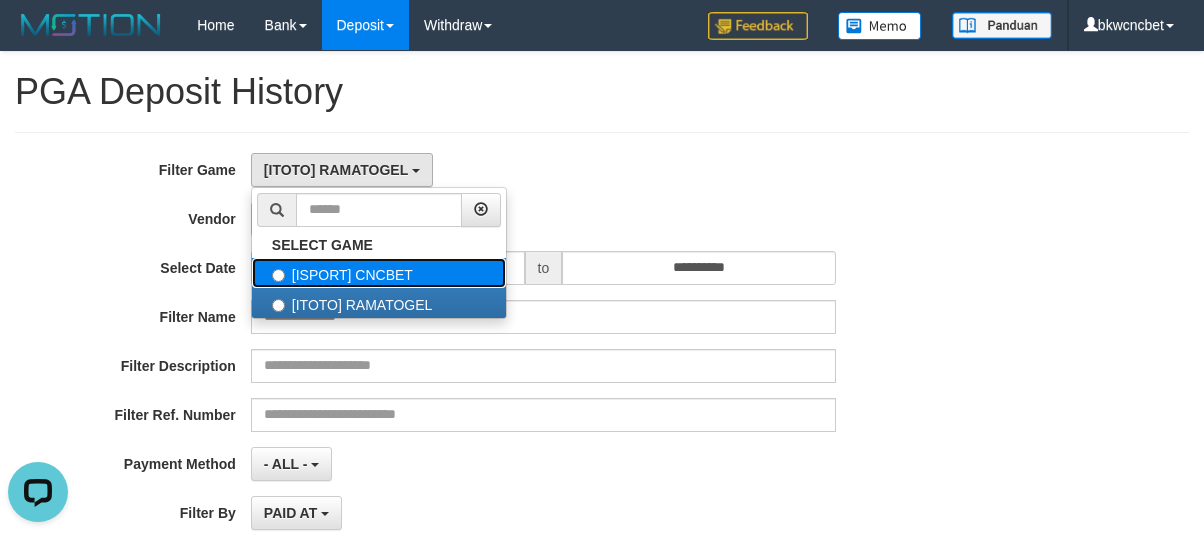 click on "[ISPORT] CNCBET" at bounding box center [379, 273] 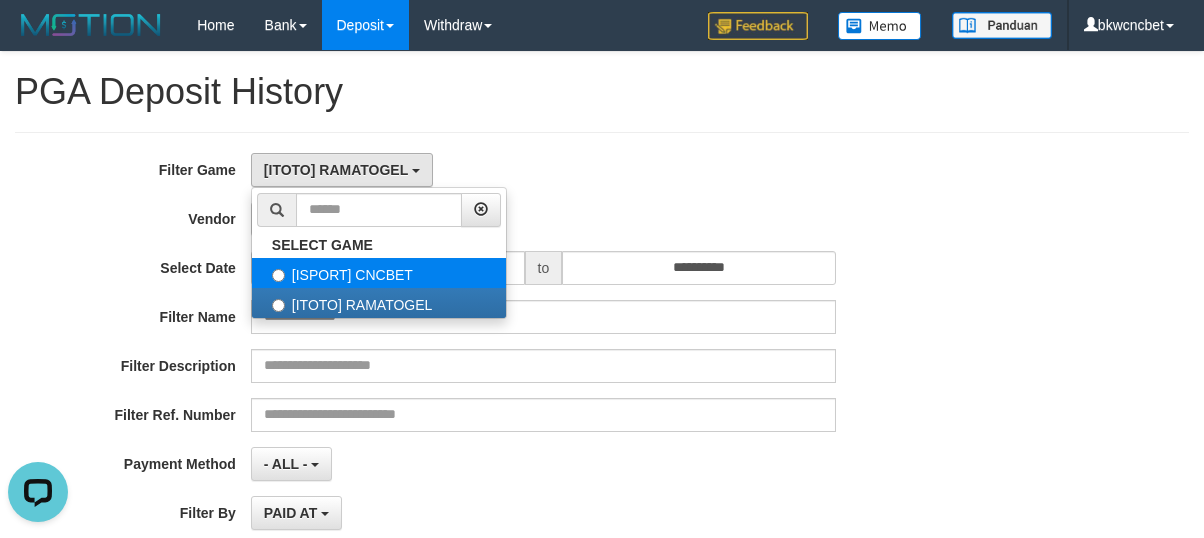 select on "****" 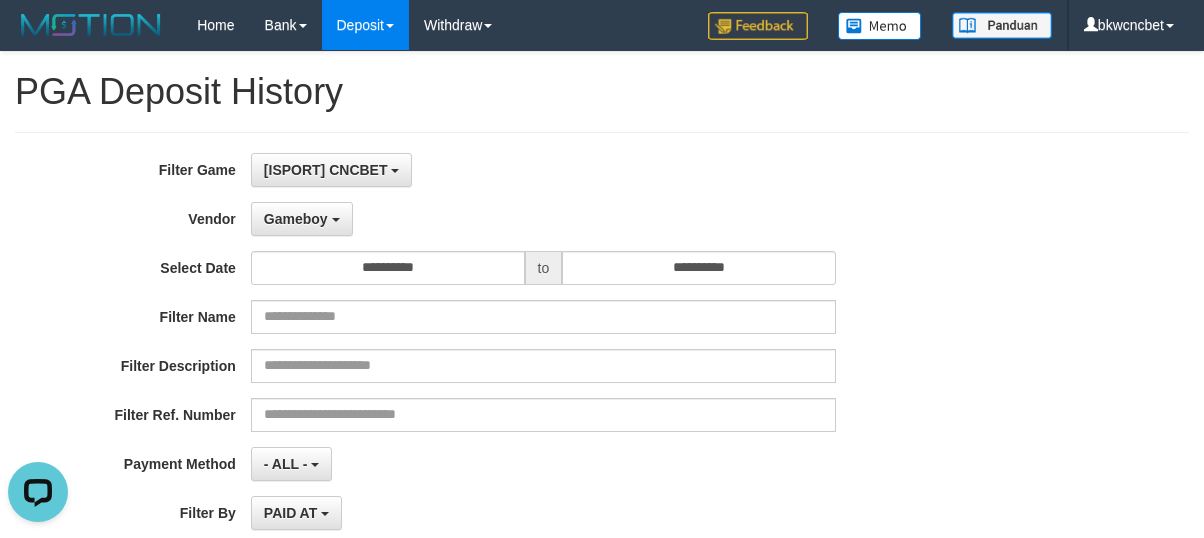 scroll, scrollTop: 33, scrollLeft: 0, axis: vertical 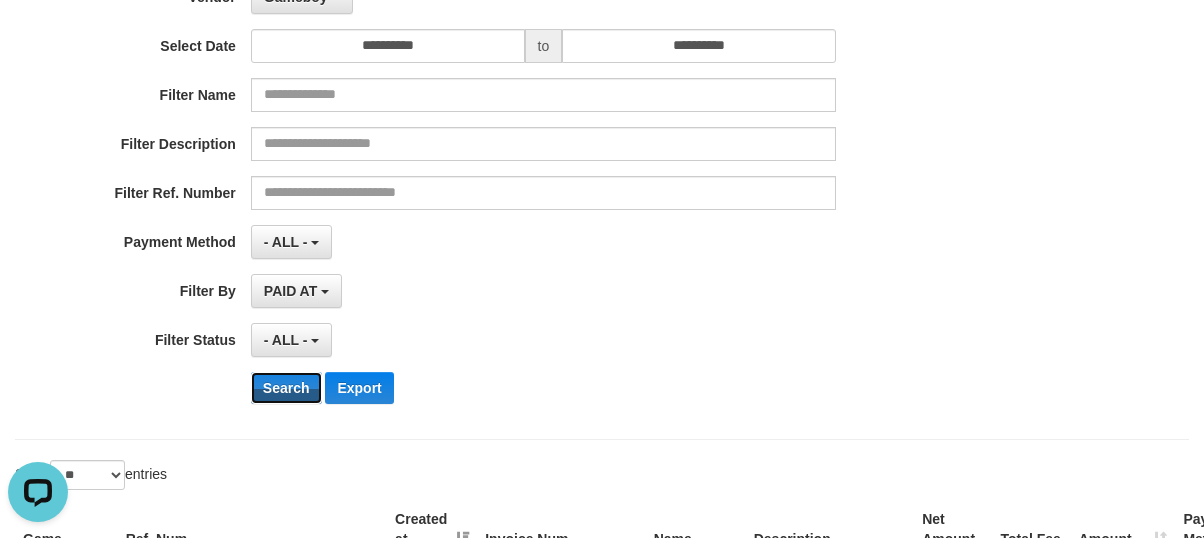 drag, startPoint x: 292, startPoint y: 390, endPoint x: 814, endPoint y: 301, distance: 529.53284 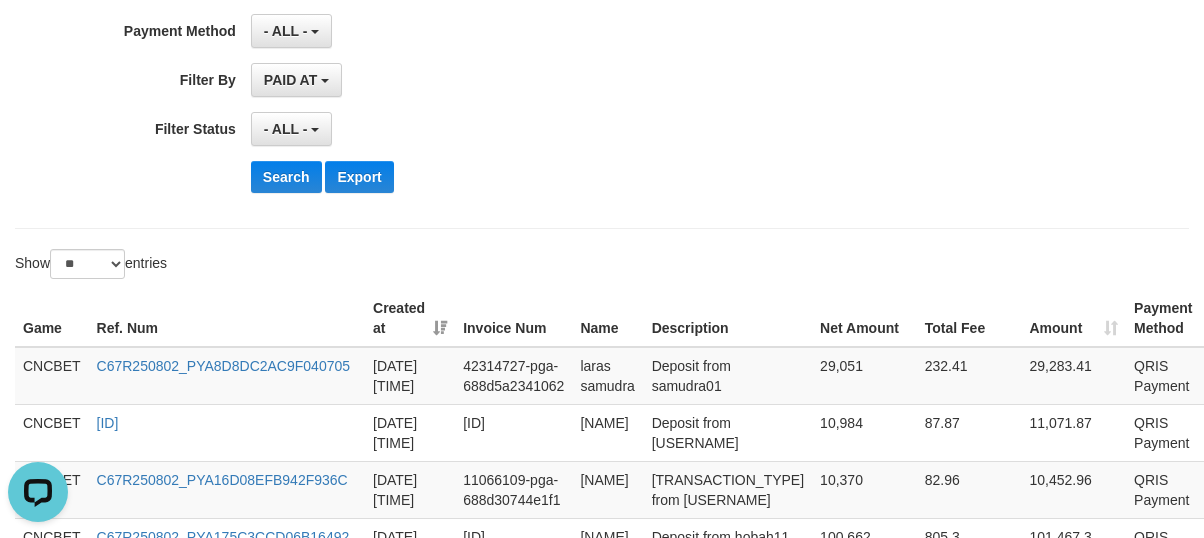 scroll, scrollTop: 0, scrollLeft: 0, axis: both 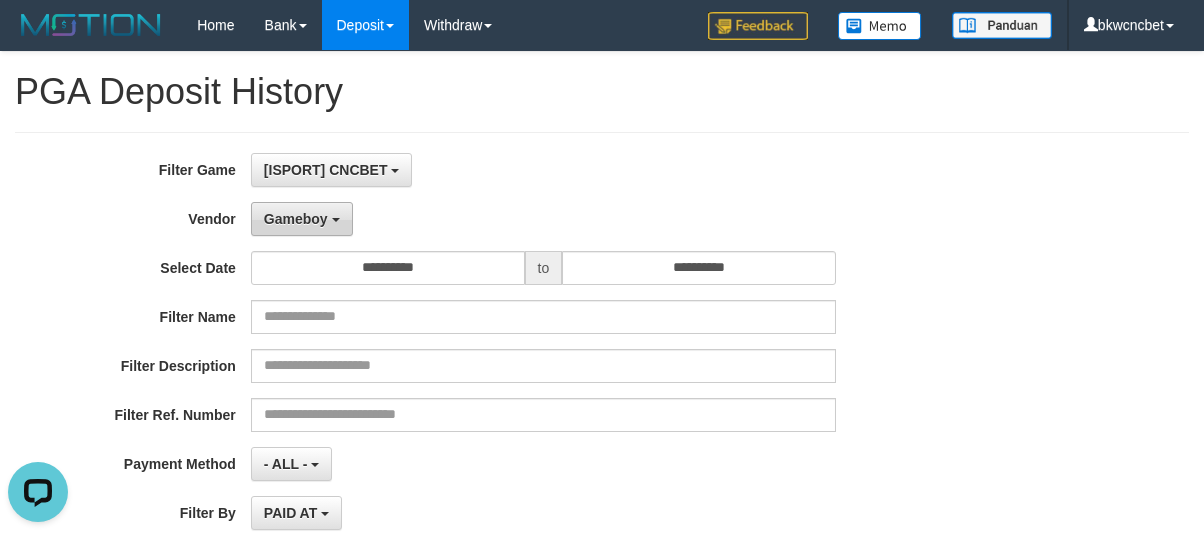 click on "Gameboy" at bounding box center (302, 219) 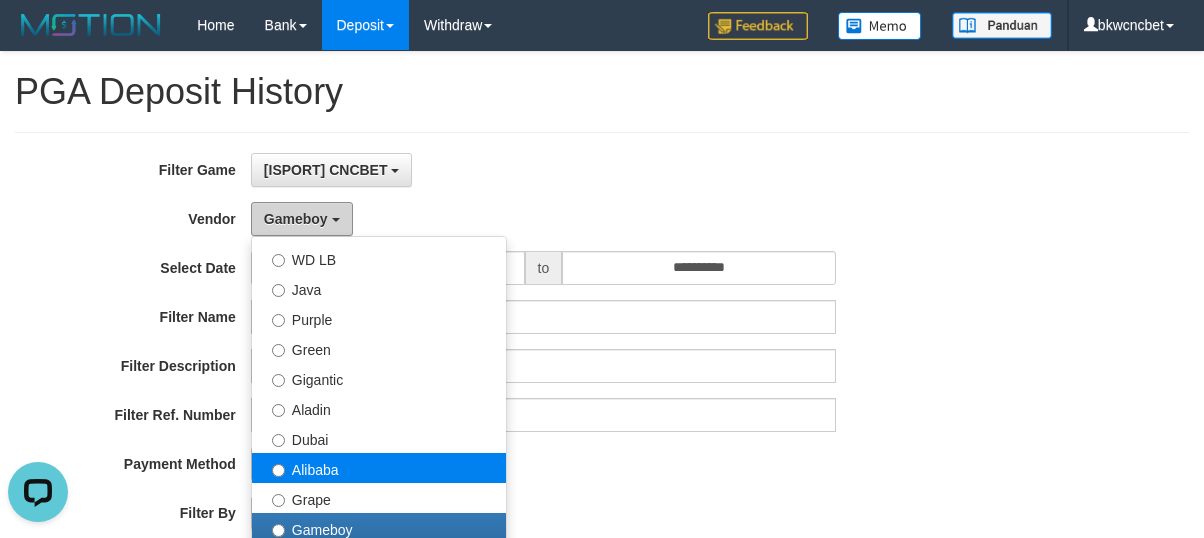 scroll, scrollTop: 222, scrollLeft: 0, axis: vertical 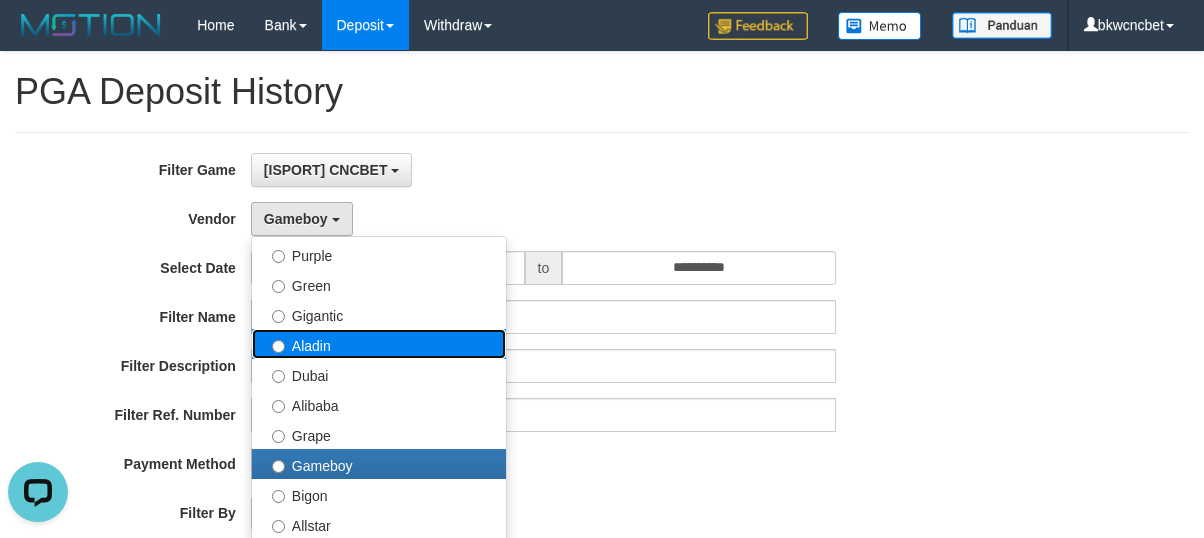 click on "Aladin" at bounding box center (379, 344) 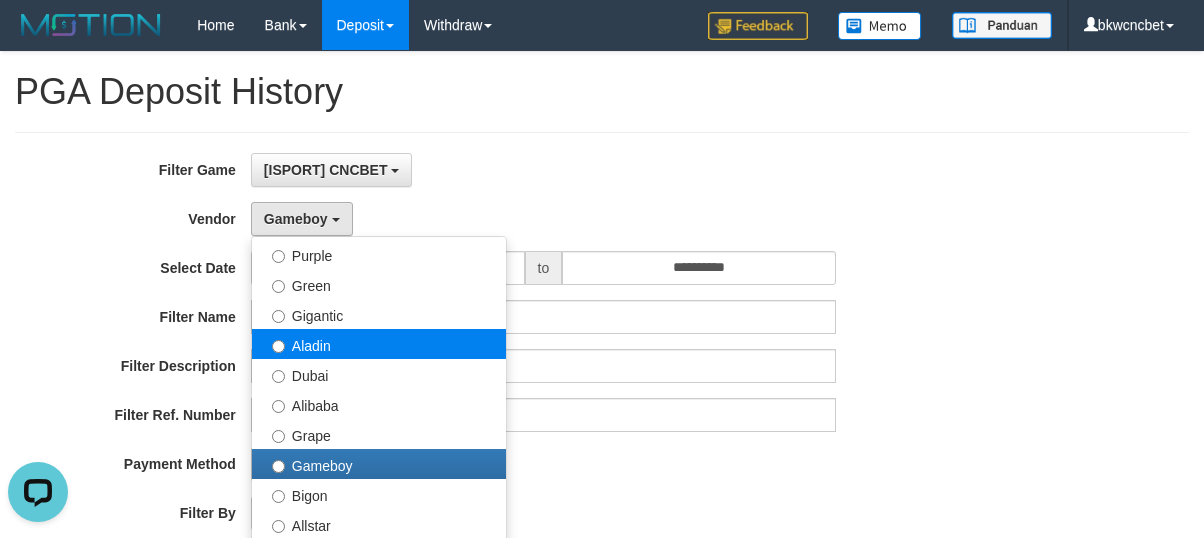 select on "**********" 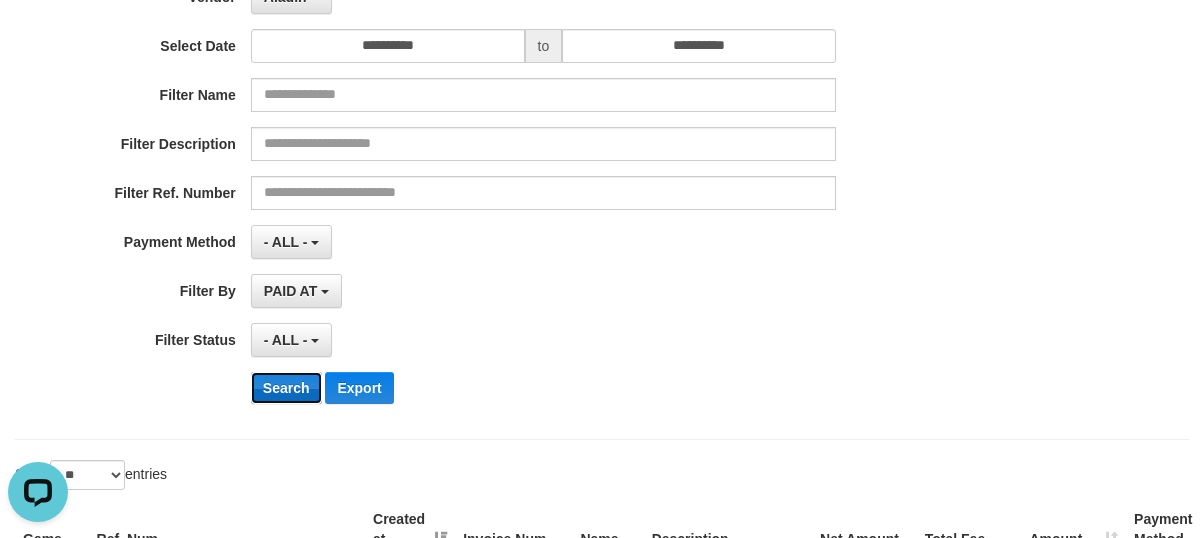 click on "Search" at bounding box center (286, 388) 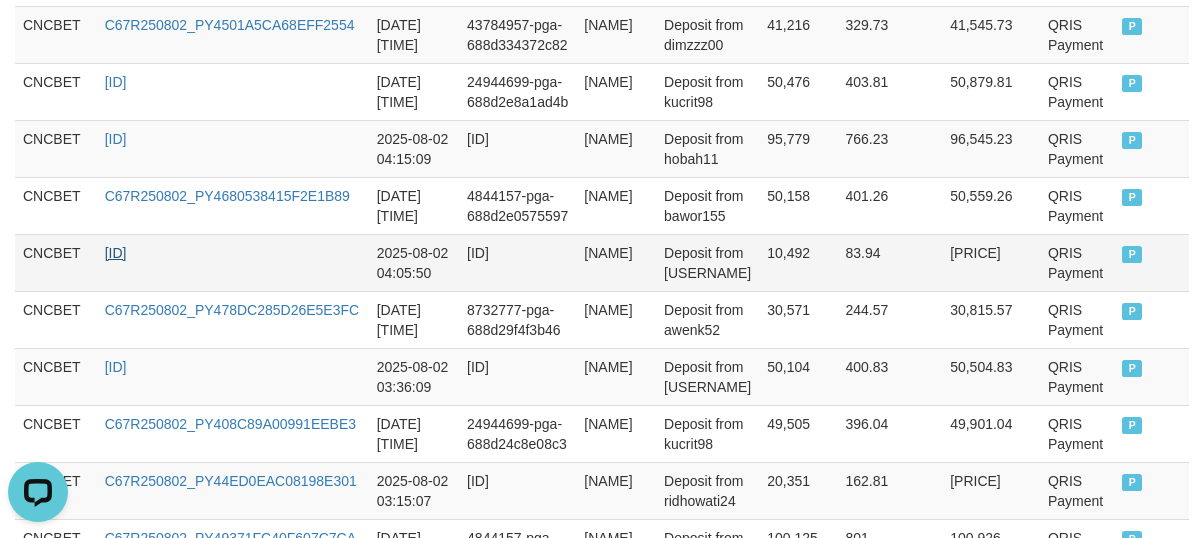 scroll, scrollTop: 0, scrollLeft: 0, axis: both 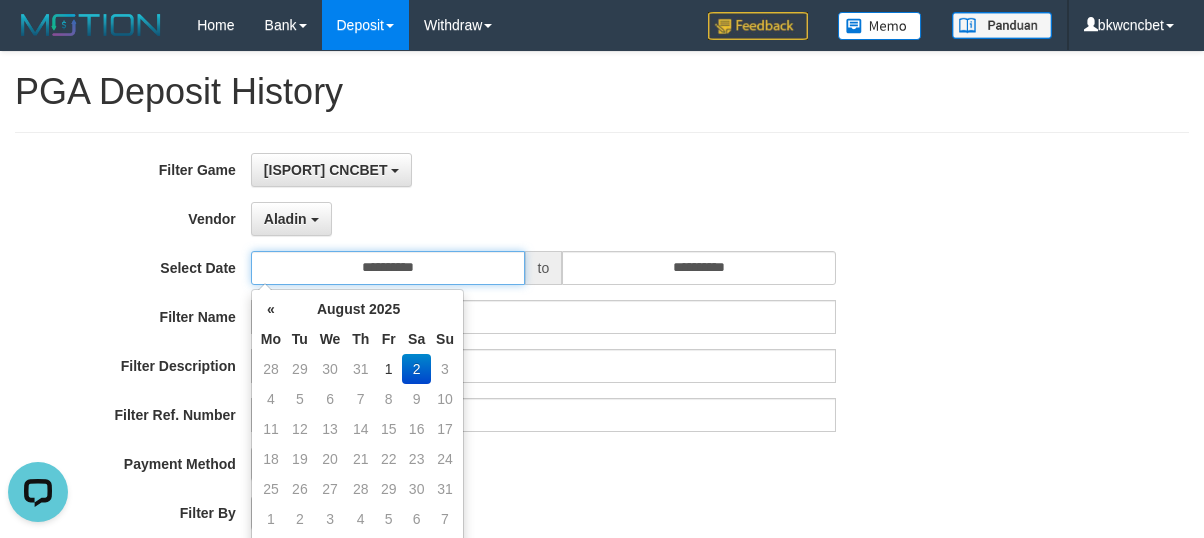 click on "**********" at bounding box center (388, 268) 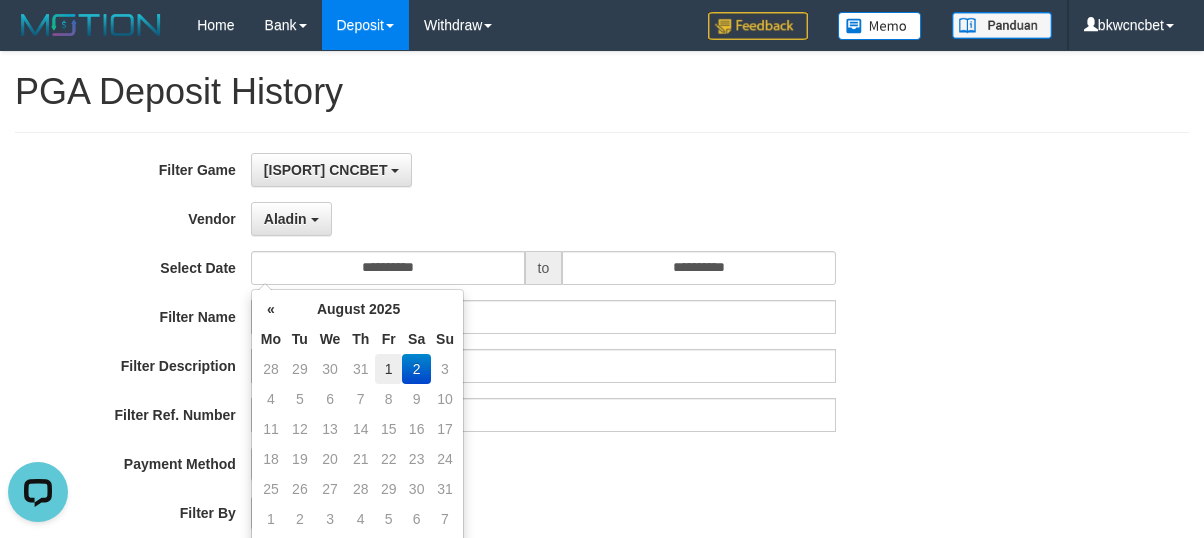 click on "1" at bounding box center (388, 369) 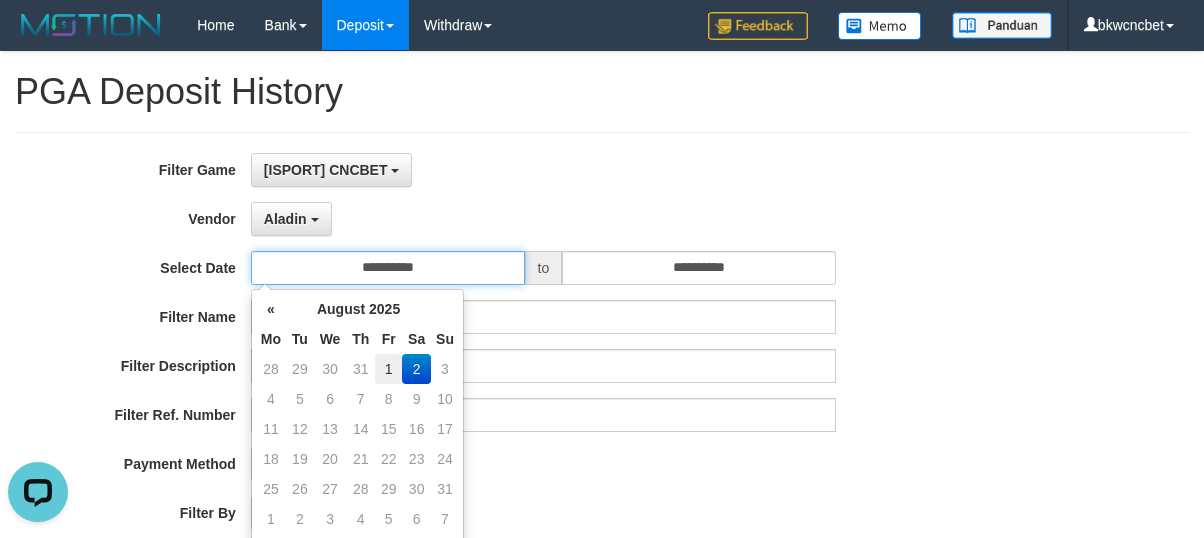 type on "**********" 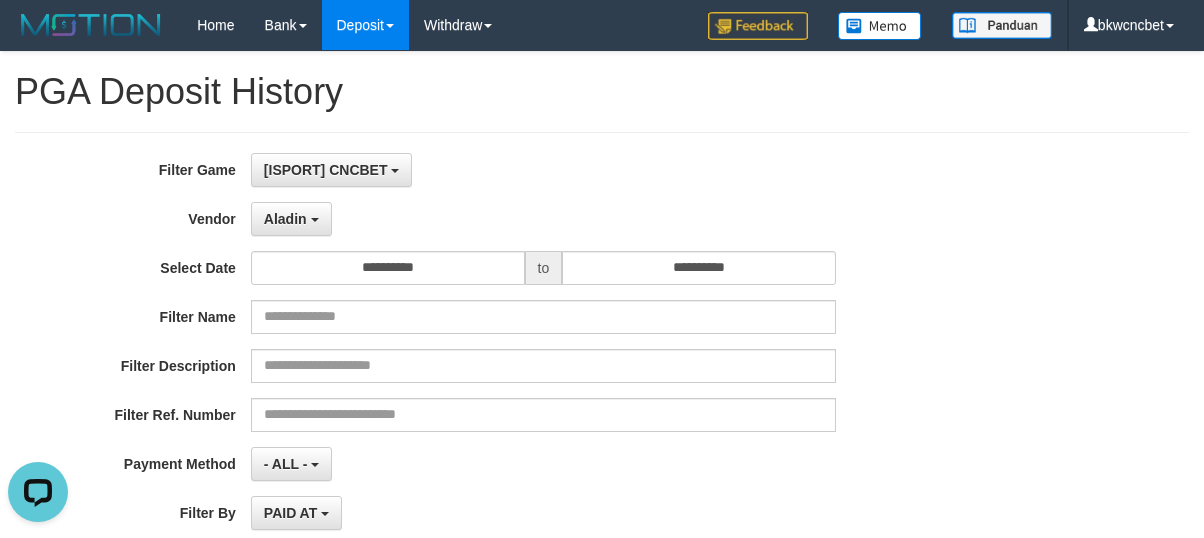 click on "**********" at bounding box center [501, 397] 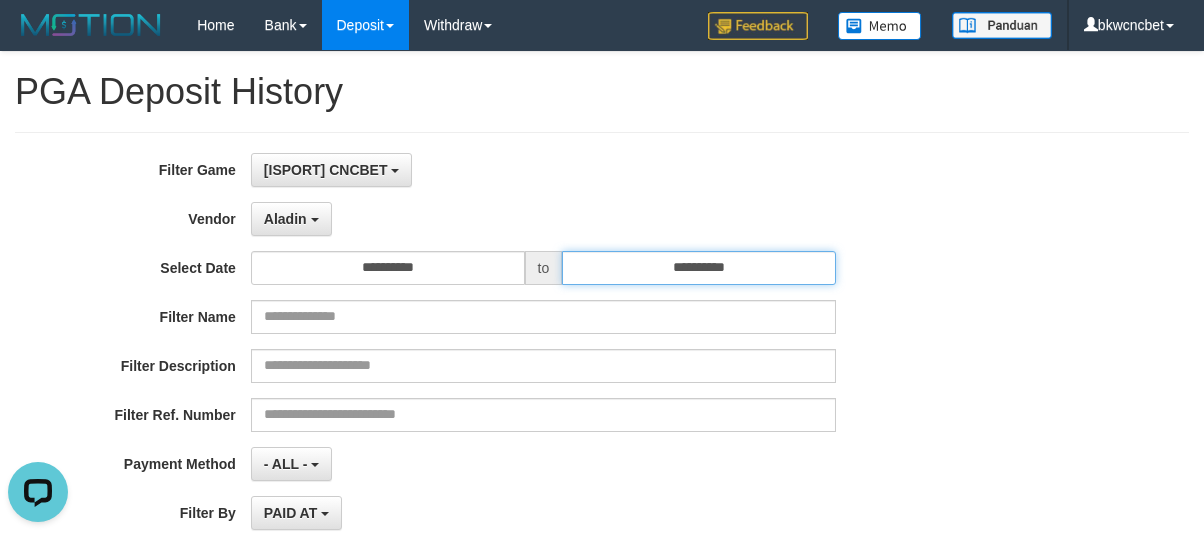 click on "**********" at bounding box center [699, 268] 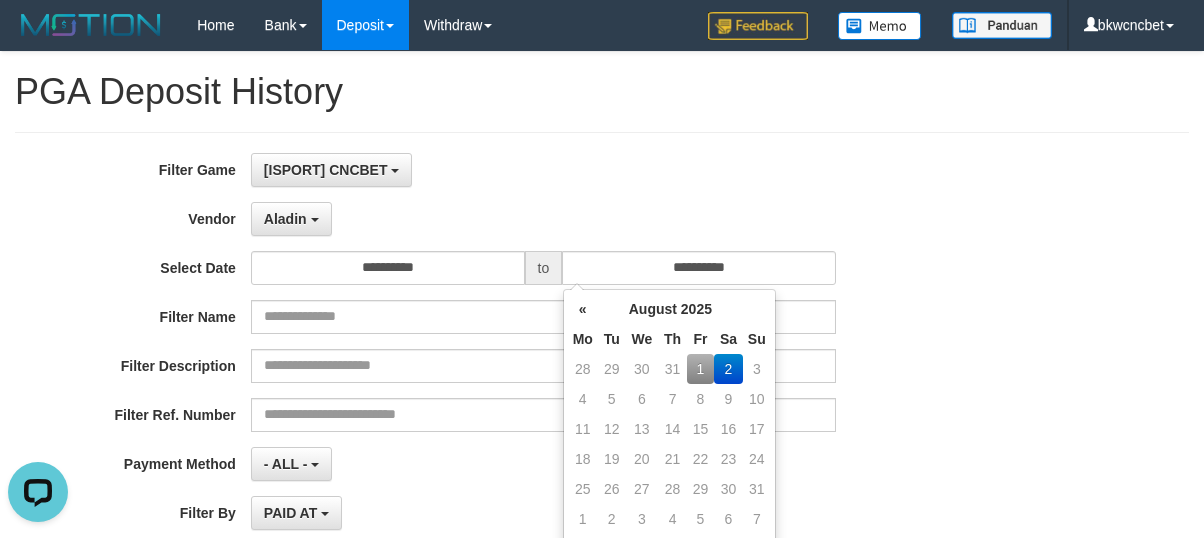 click on "1" at bounding box center (700, 369) 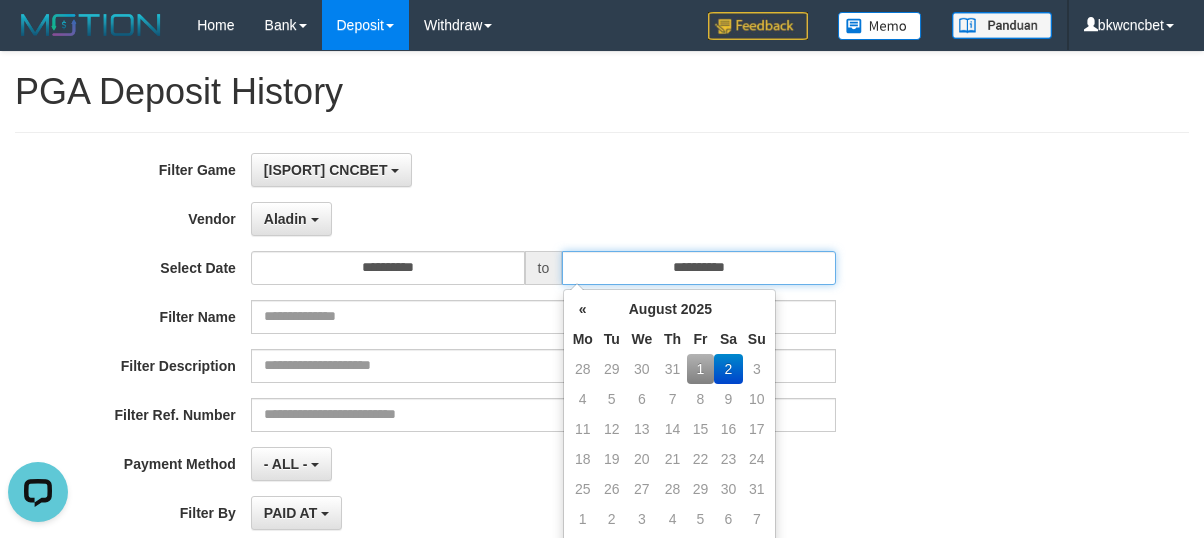 type on "**********" 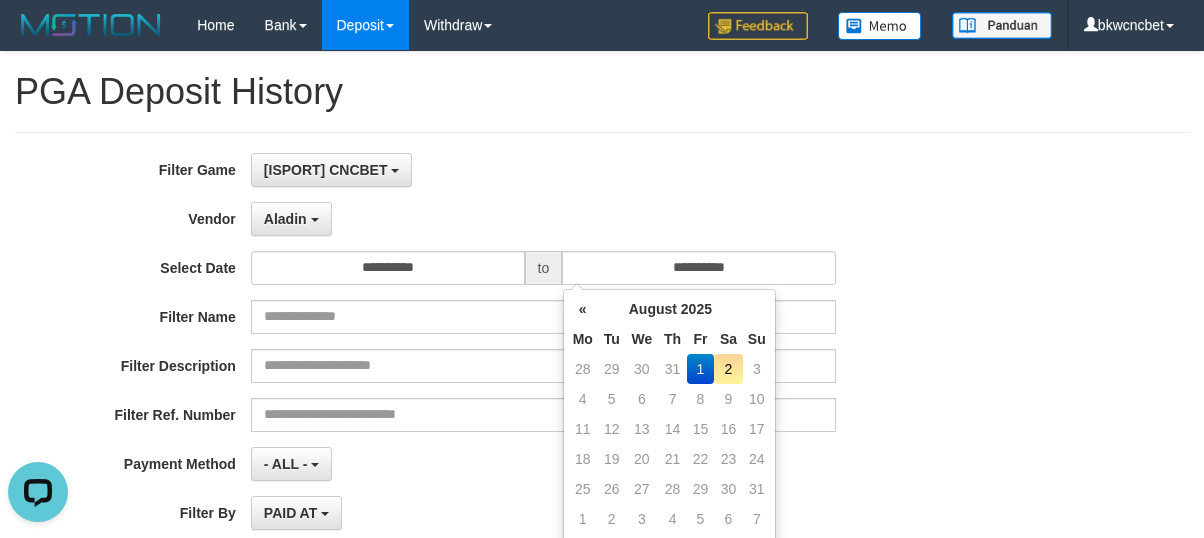 click on "- ALL -    SELECT ALL  - ALL -  SELECT PAYMENT METHOD
Mandiri
BNI
OVO
CIMB
BRI
MAYBANK
PERMATA
DANAMON
INDOMARET
ALFAMART
GOPAY
CC
BCA
QRIS
SINARMAS
LINKAJA
SHOPEEPAY
ATMBERSAMA
DANA
ARTHAGRAHA
SAMPOERNA
OCBCNISP" at bounding box center [543, 464] 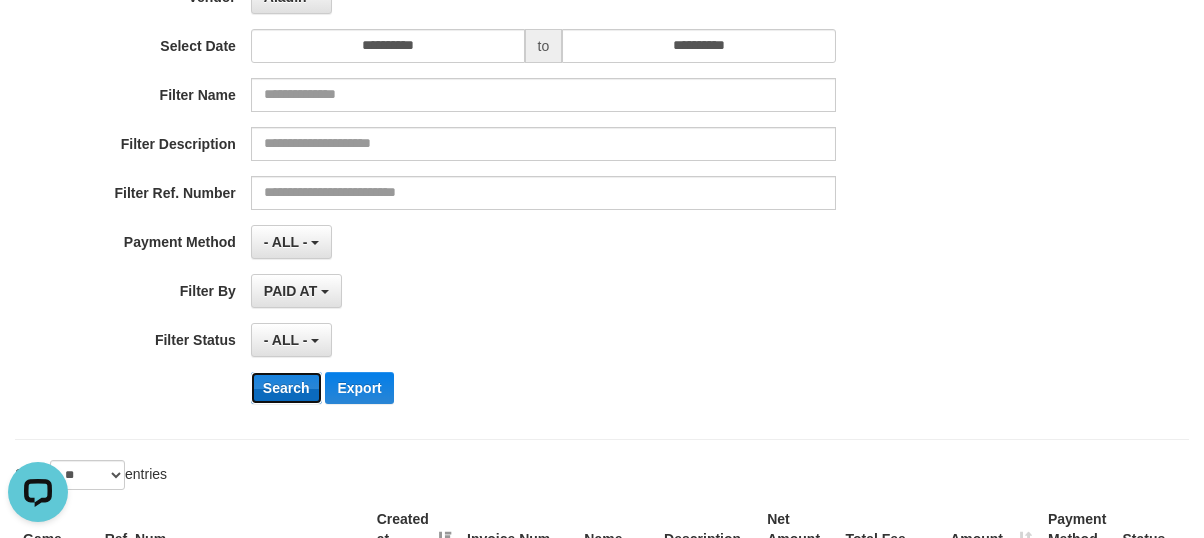 click on "Search" at bounding box center (286, 388) 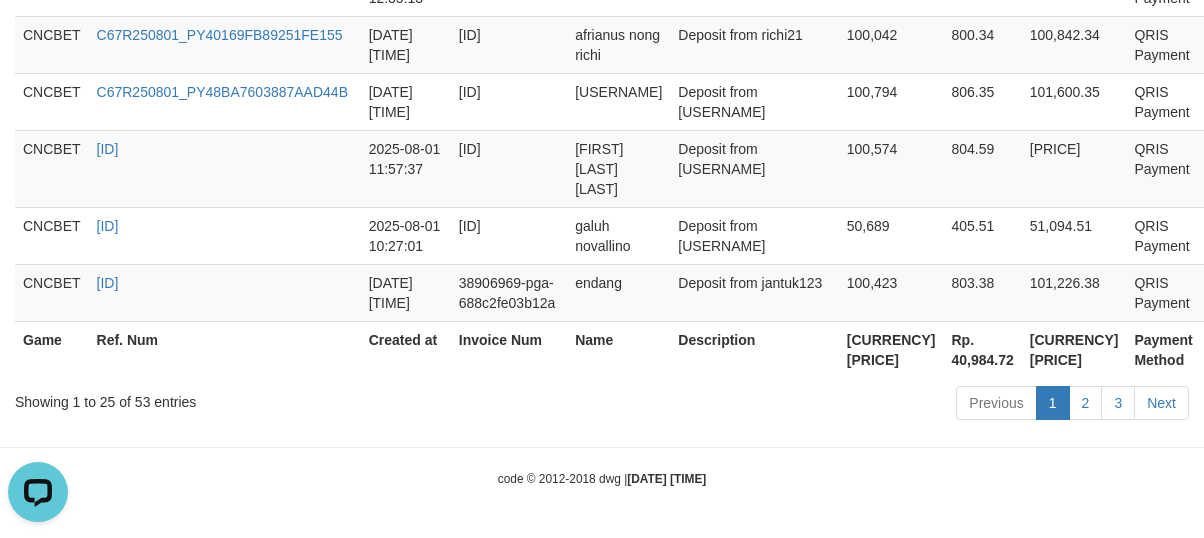 scroll, scrollTop: 2296, scrollLeft: 0, axis: vertical 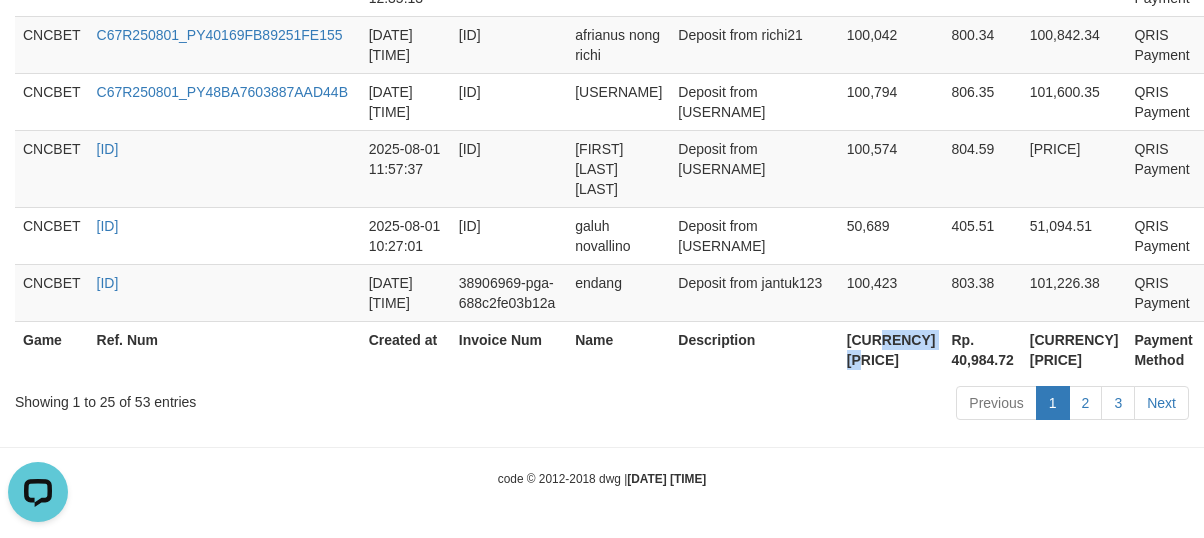click on "[CURRENCY] [PRICE]" at bounding box center [891, 349] 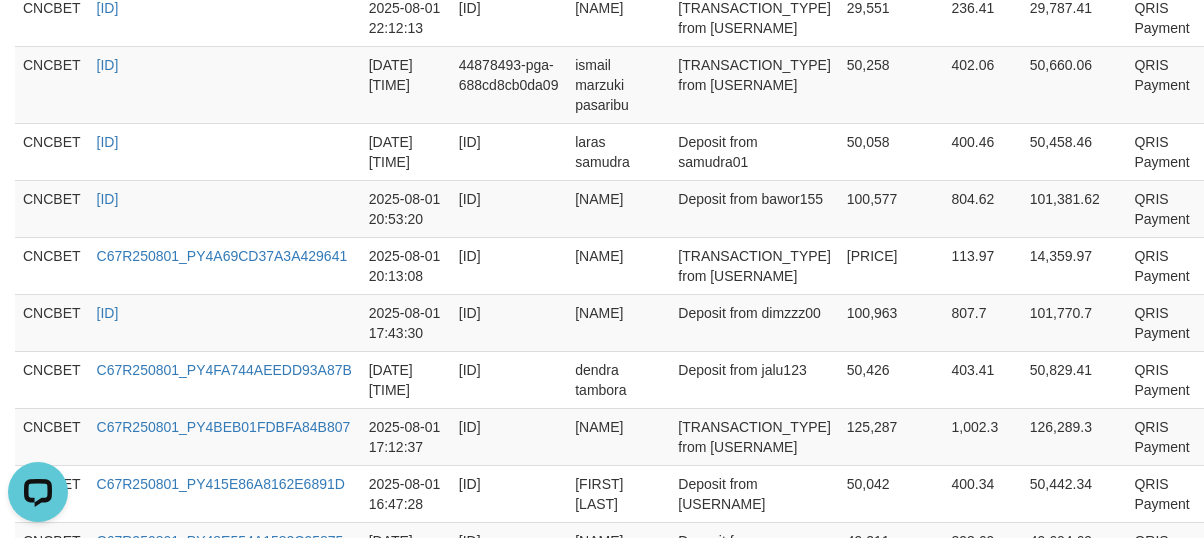 scroll, scrollTop: 0, scrollLeft: 0, axis: both 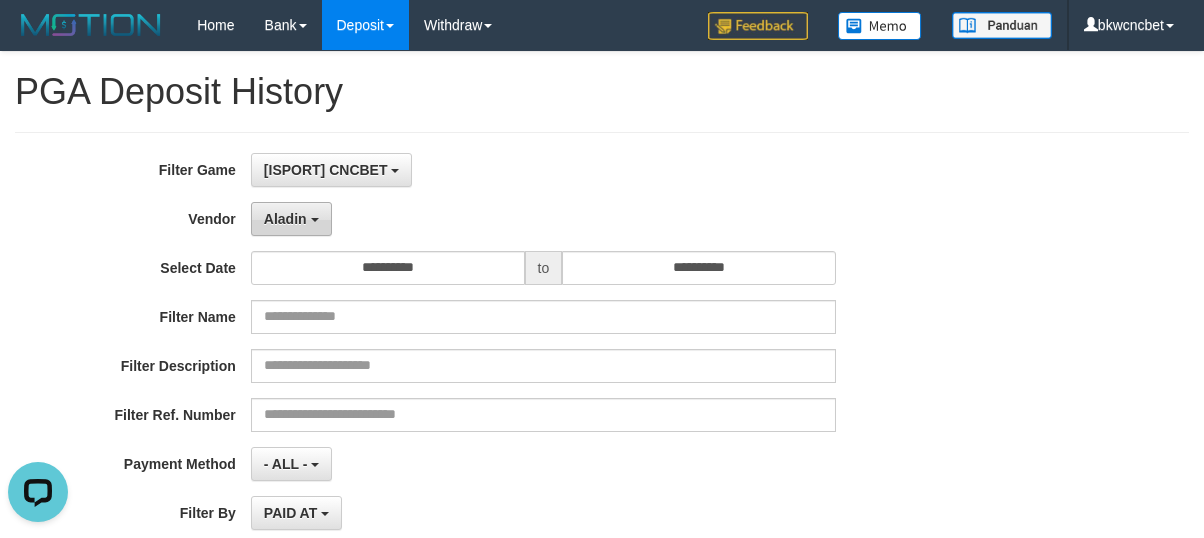 click on "Aladin" at bounding box center (285, 219) 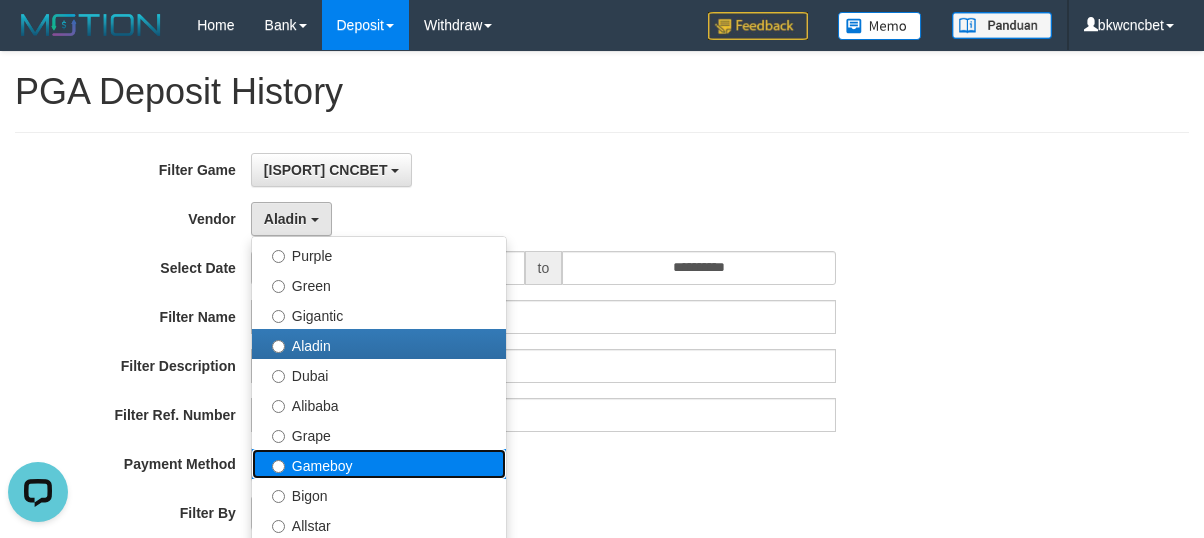 click on "Gameboy" at bounding box center (379, 464) 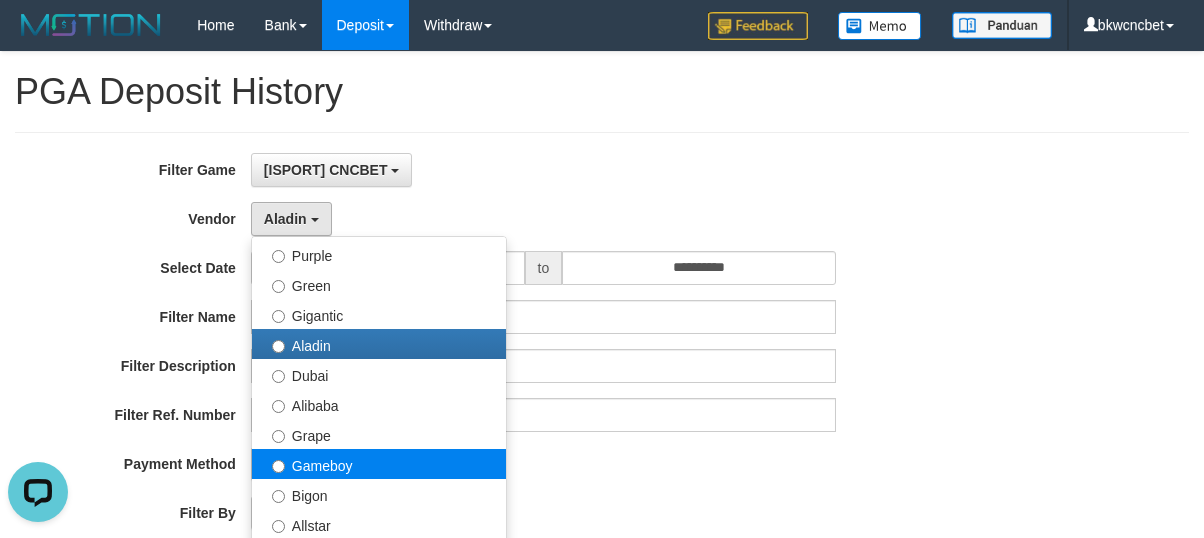 select on "**********" 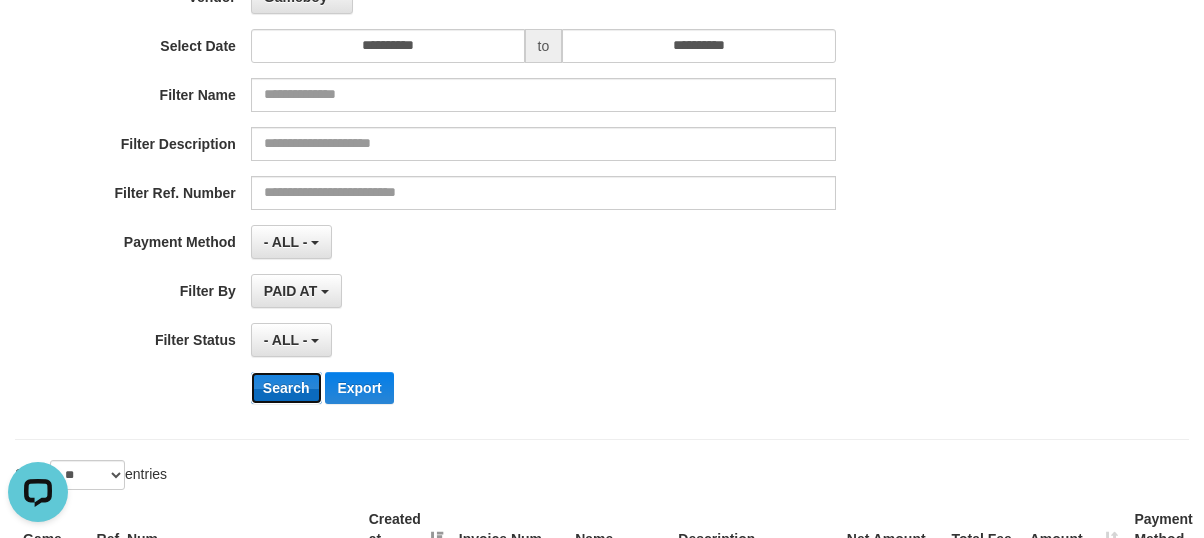 click on "Search" at bounding box center [286, 388] 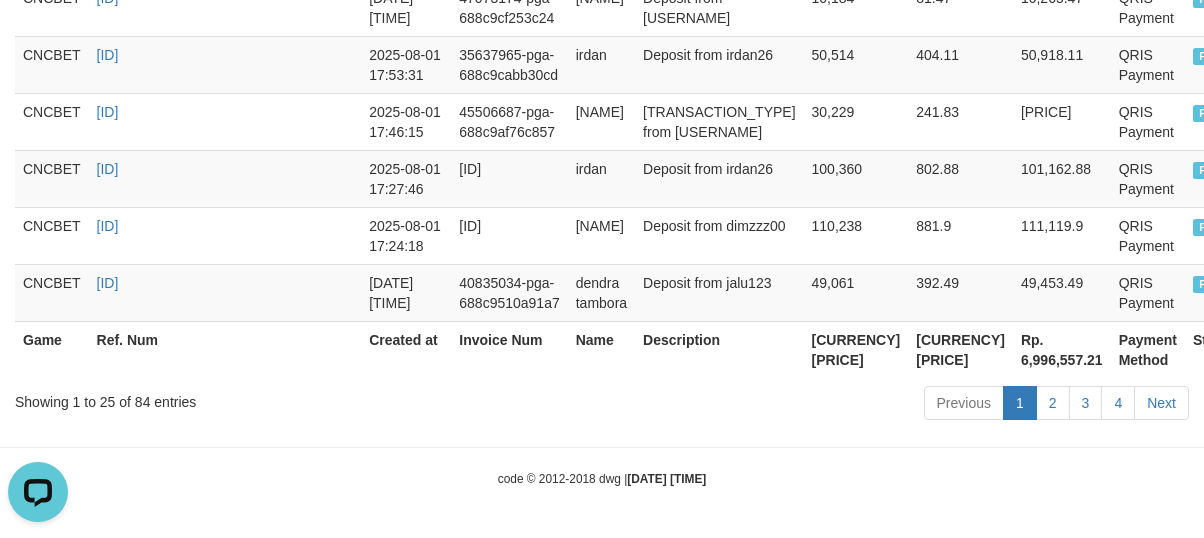 scroll, scrollTop: 2336, scrollLeft: 0, axis: vertical 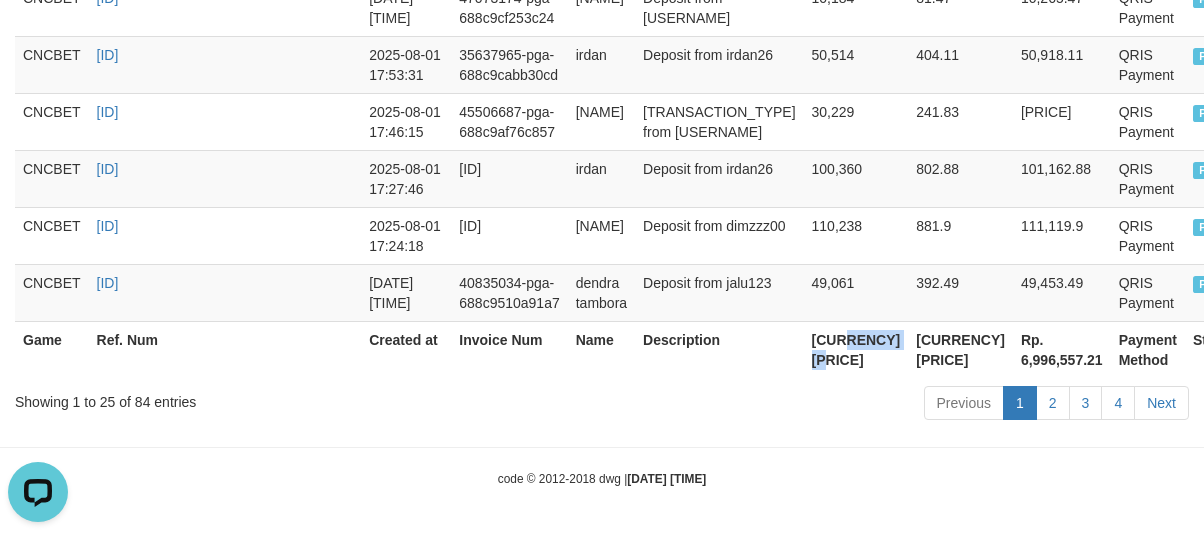 click on "[CURRENCY] [PRICE]" at bounding box center (856, 349) 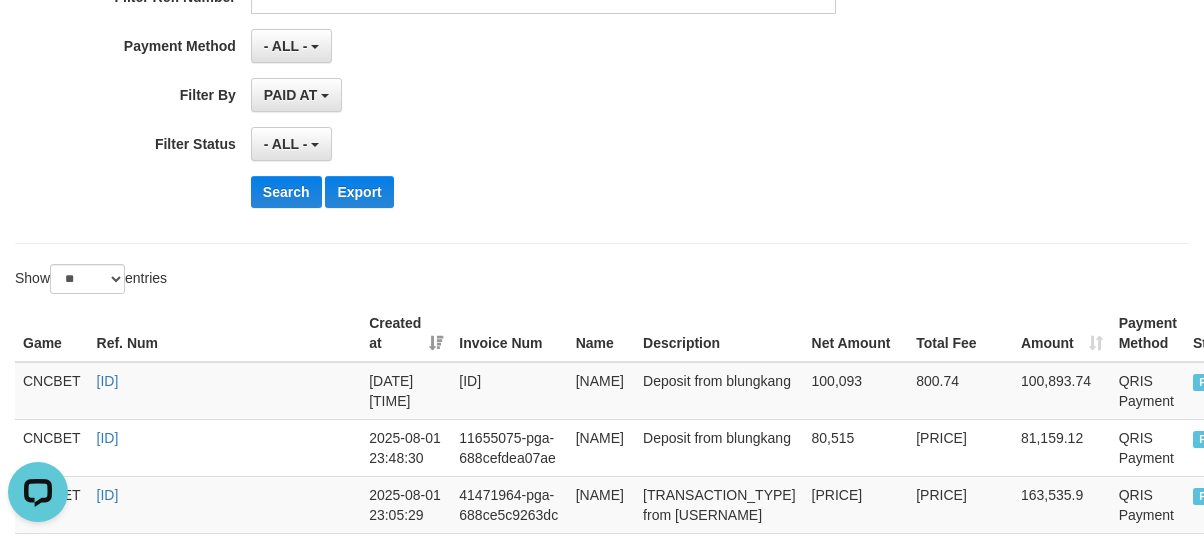 scroll, scrollTop: 0, scrollLeft: 0, axis: both 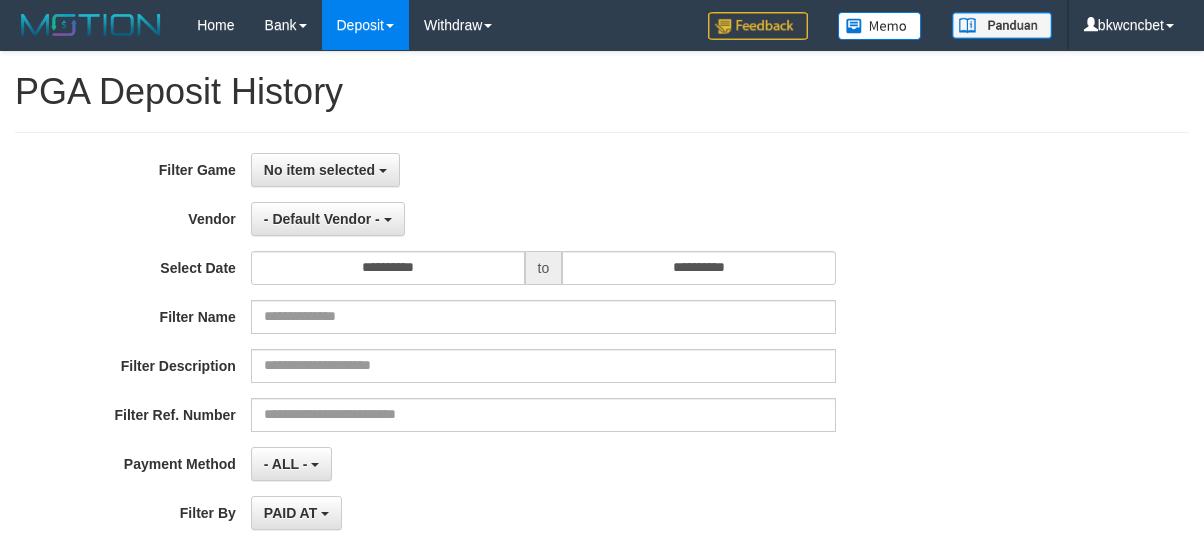 select 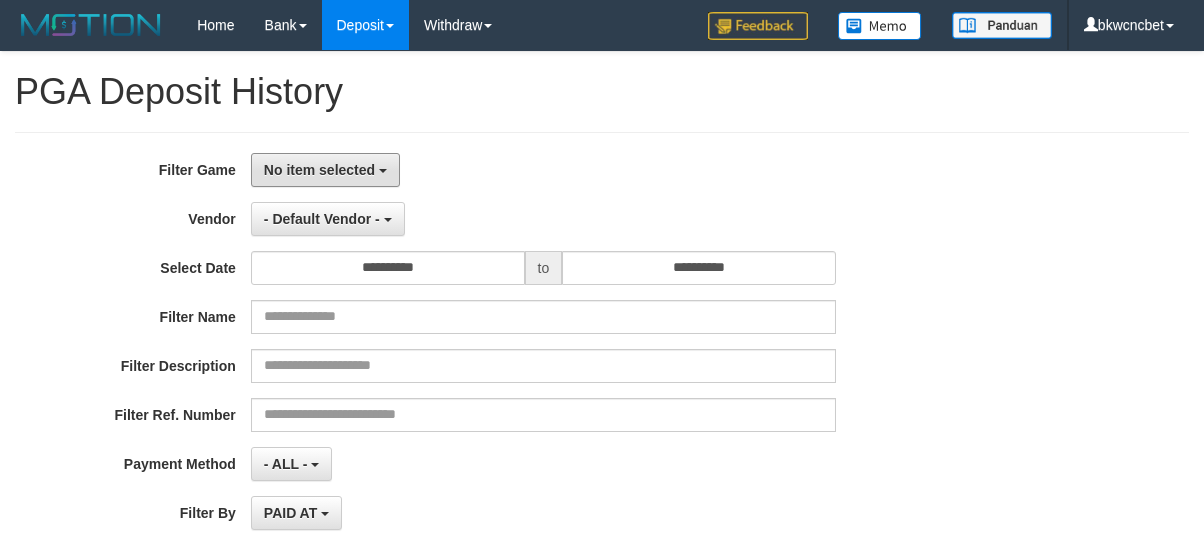 click on "No item selected" at bounding box center [319, 170] 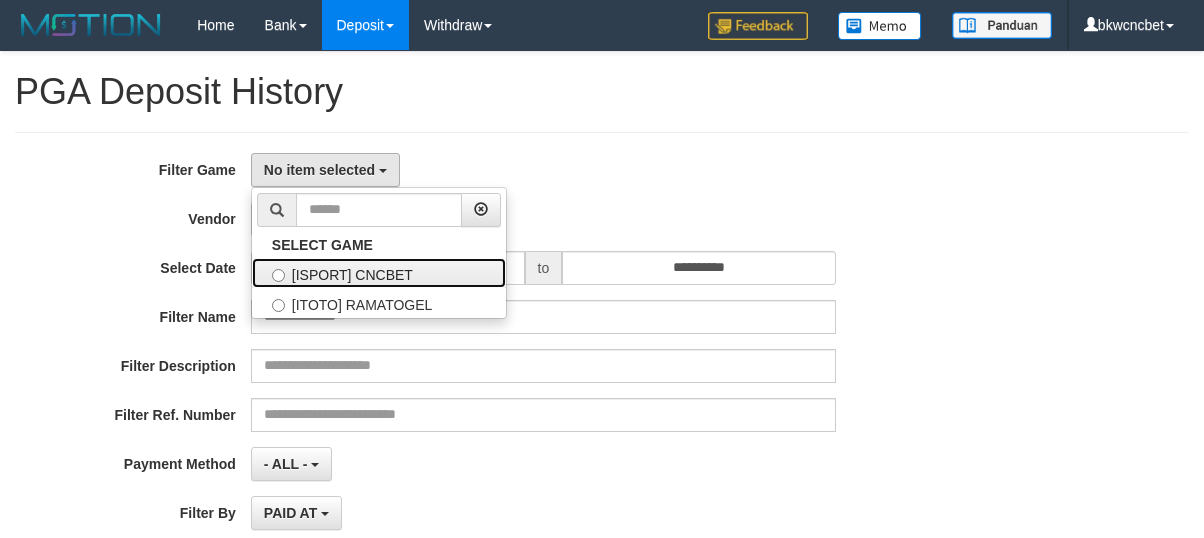 click on "[ISPORT] CNCBET" at bounding box center [379, 273] 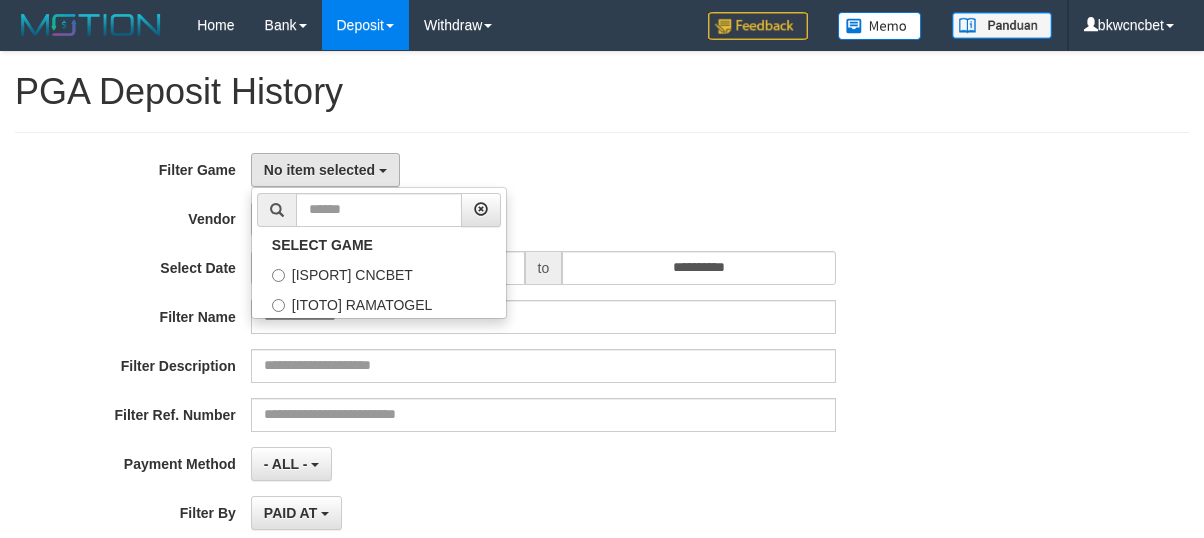 select on "****" 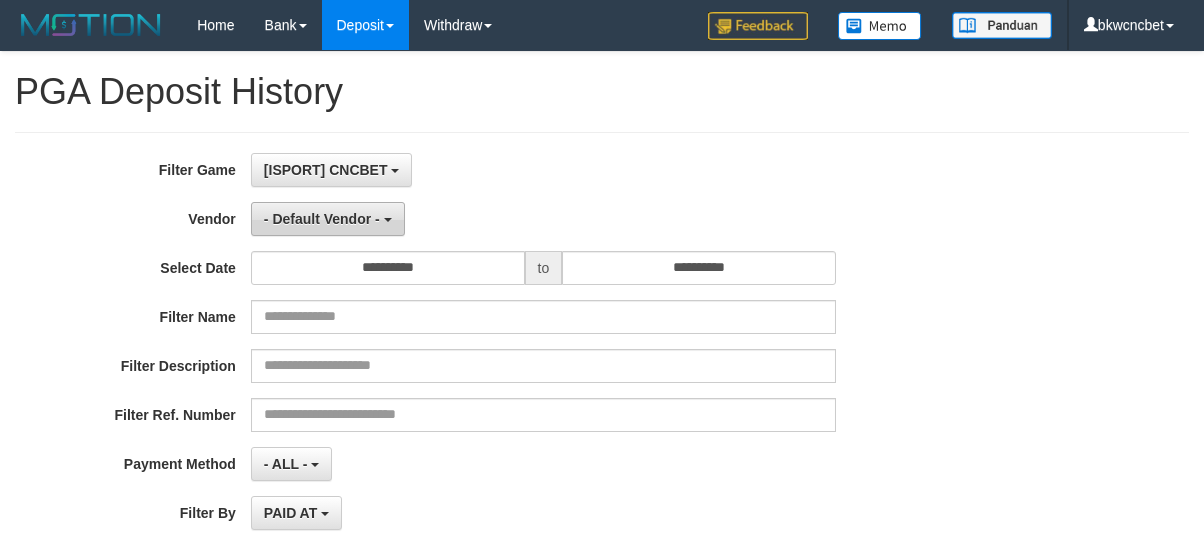 scroll, scrollTop: 17, scrollLeft: 0, axis: vertical 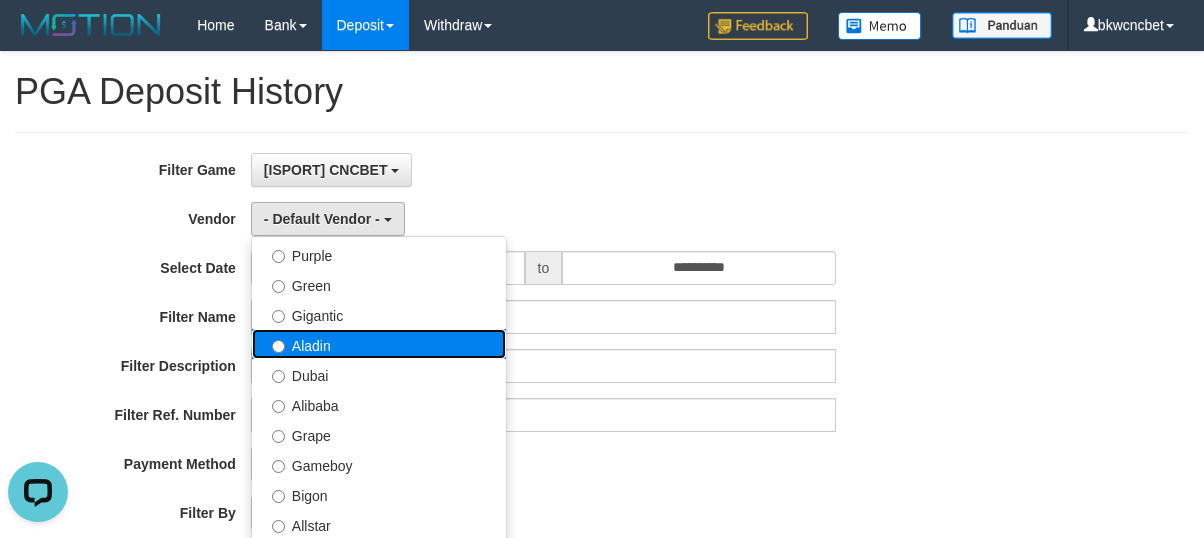 click on "Aladin" at bounding box center [379, 344] 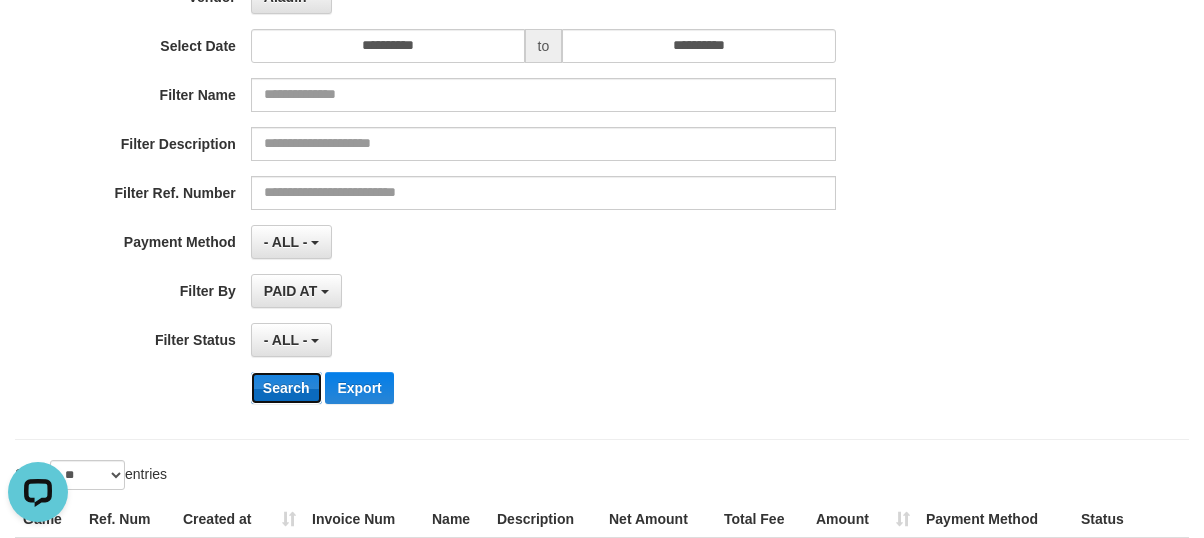 click on "Search" at bounding box center [286, 388] 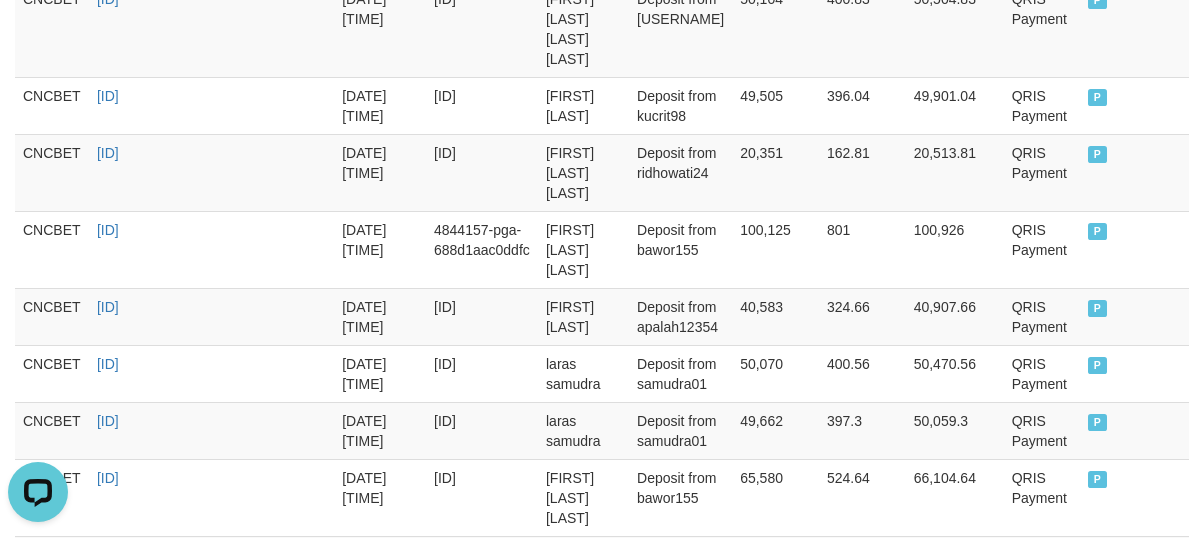 scroll, scrollTop: 1998, scrollLeft: 0, axis: vertical 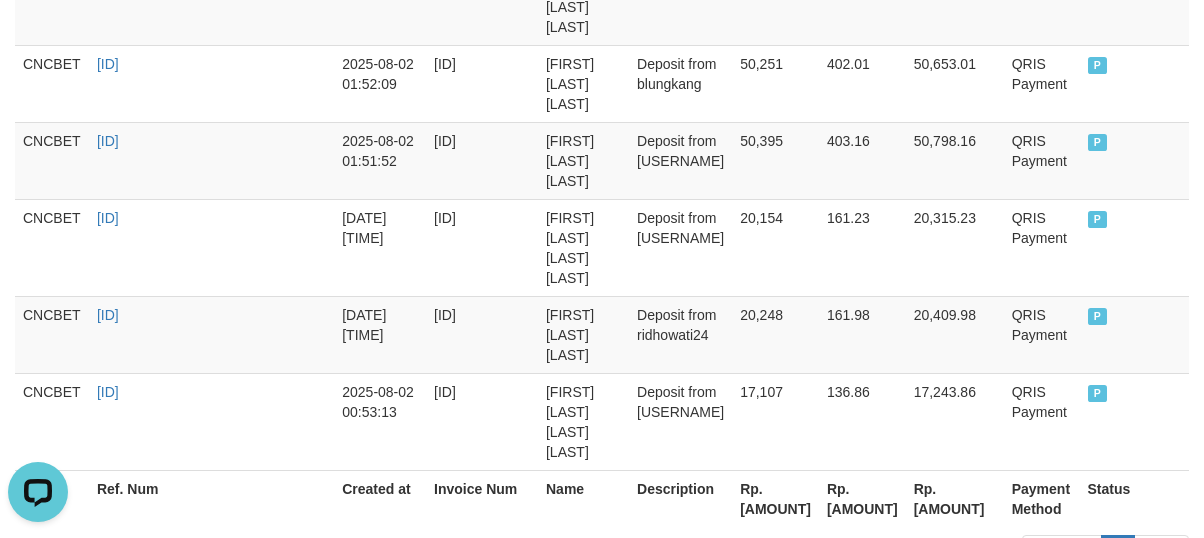 click on "Rp. 1,153,728" at bounding box center (775, 498) 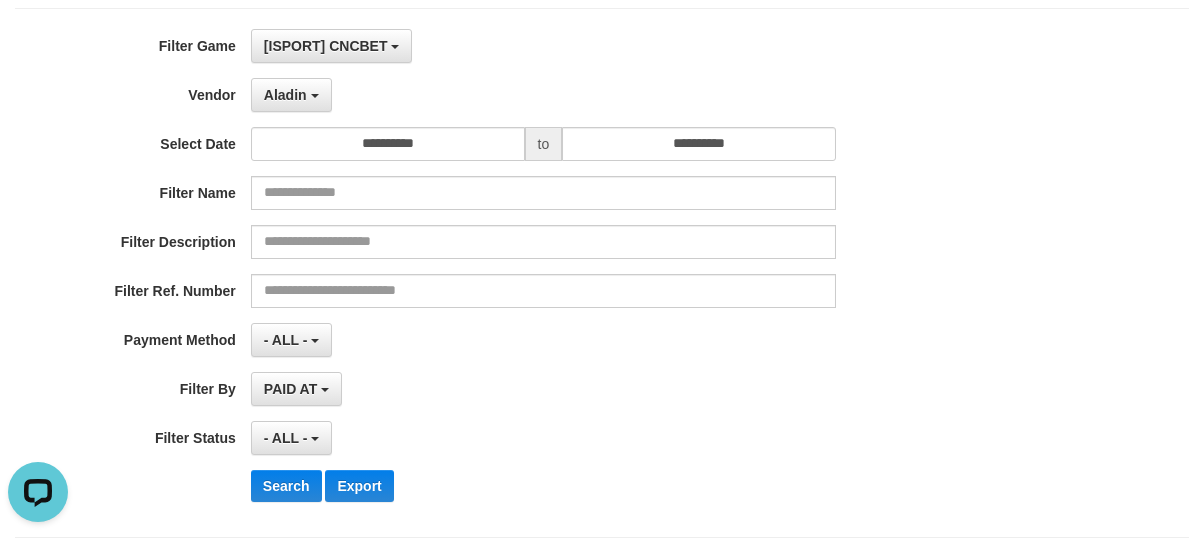 scroll, scrollTop: 0, scrollLeft: 0, axis: both 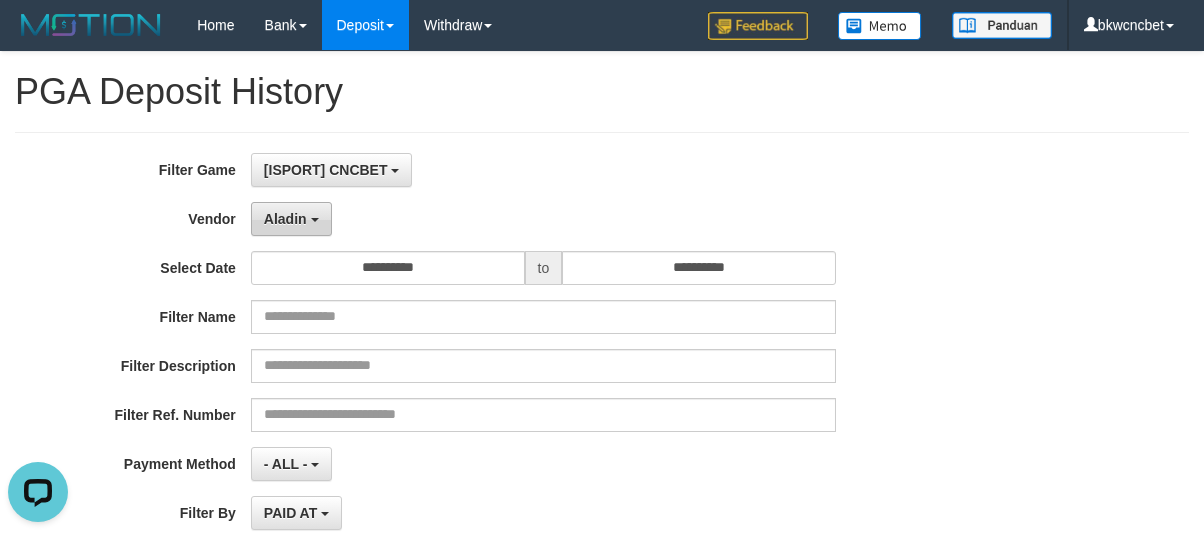 click on "Aladin" at bounding box center [291, 219] 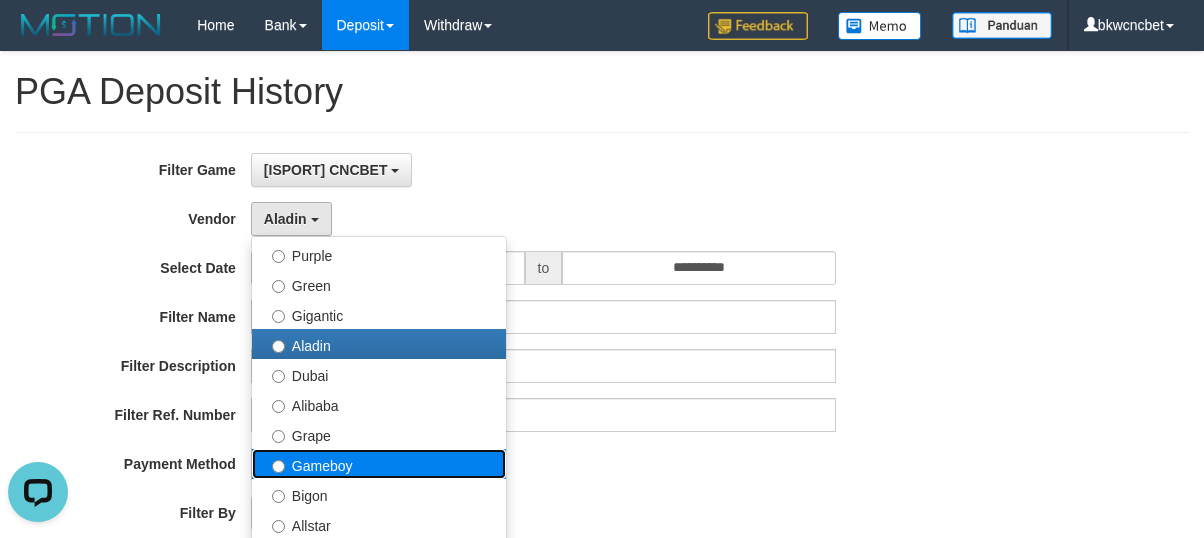 click on "Gameboy" at bounding box center (379, 464) 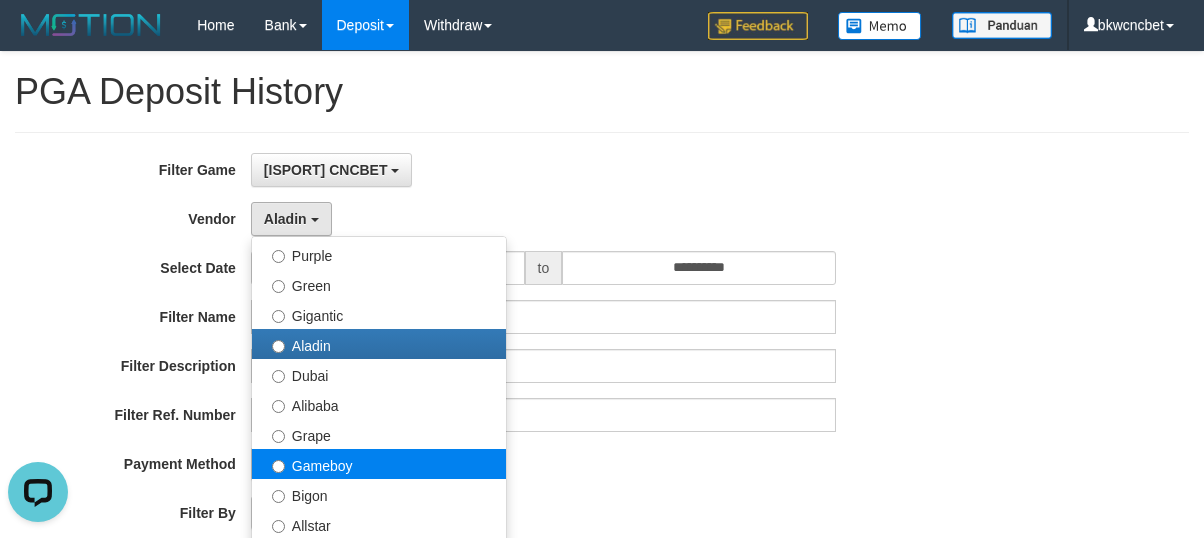 select on "**********" 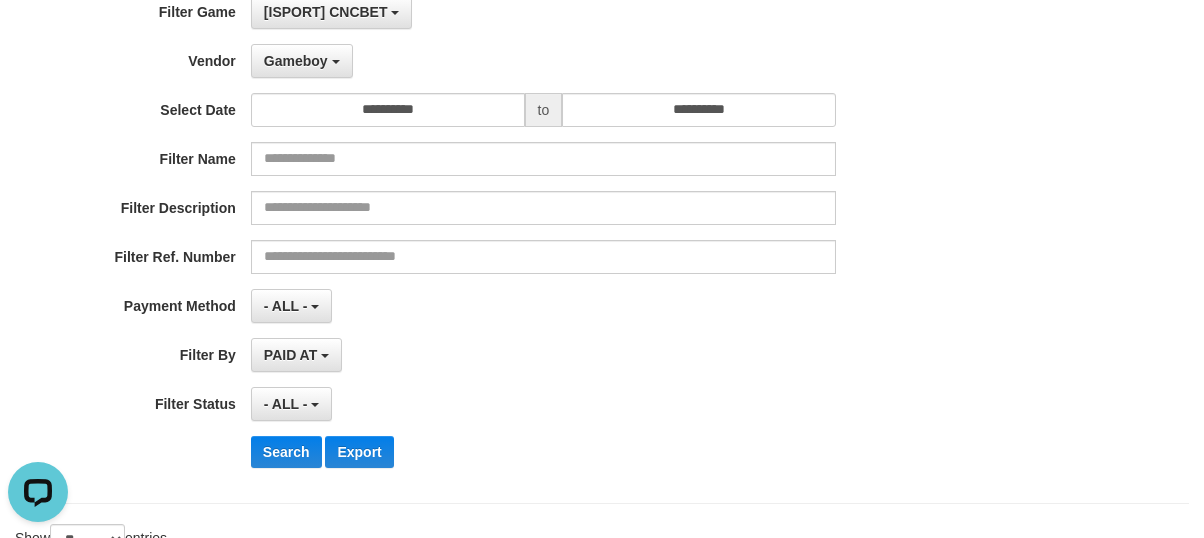 scroll, scrollTop: 222, scrollLeft: 0, axis: vertical 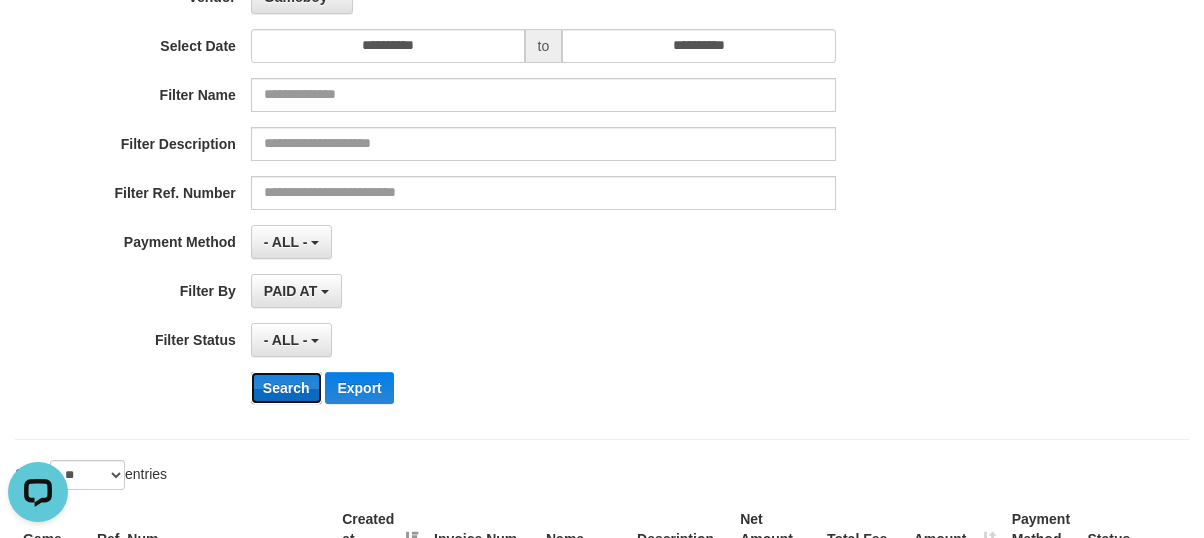 click on "Search" at bounding box center [286, 388] 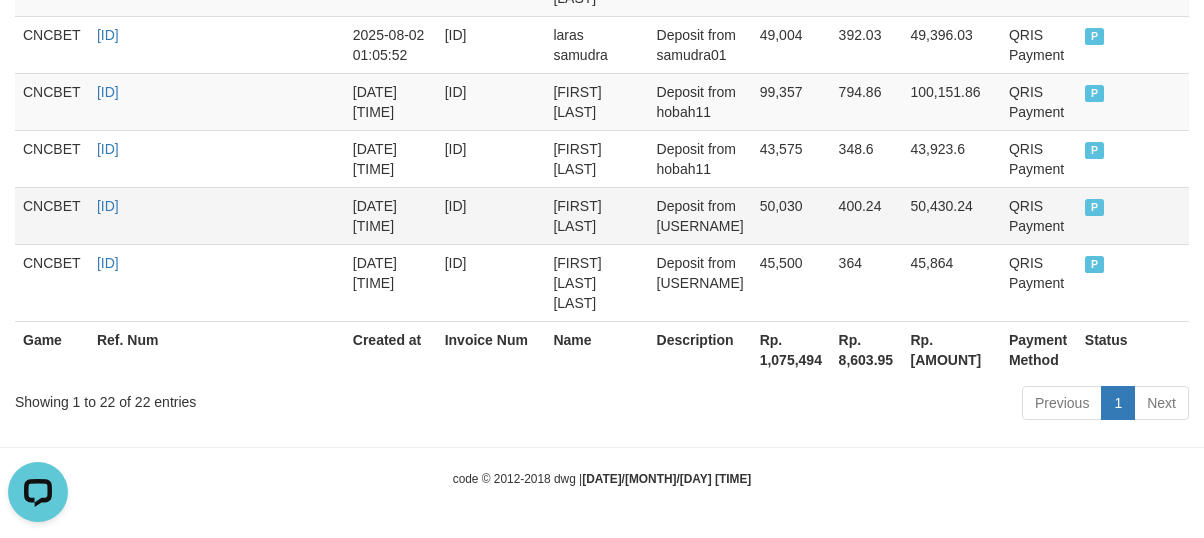 scroll, scrollTop: 2144, scrollLeft: 0, axis: vertical 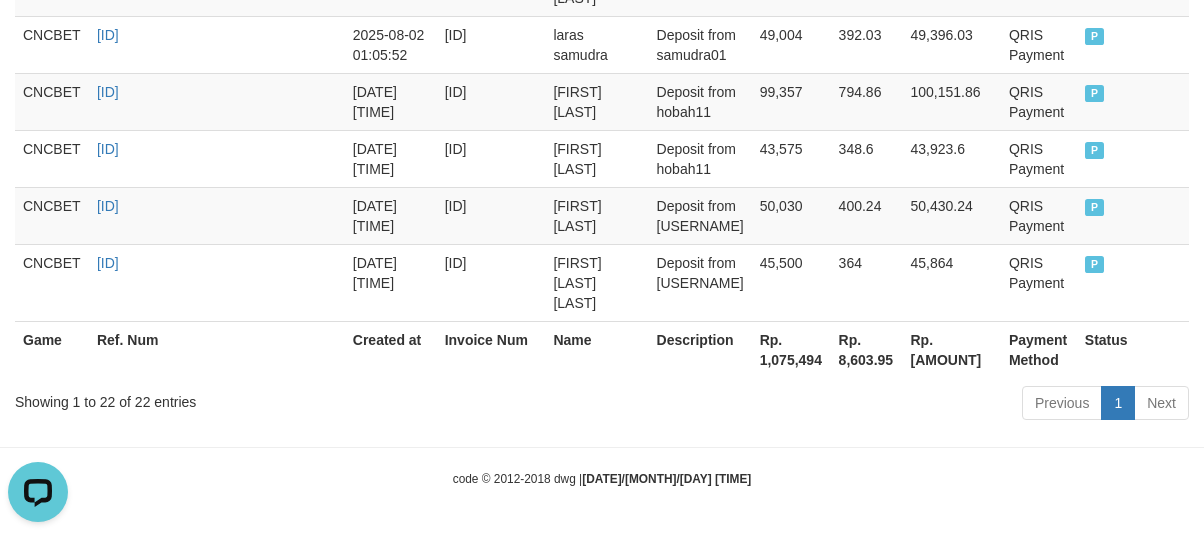 click on "[CURRENCY] [PRICE]" at bounding box center (791, 349) 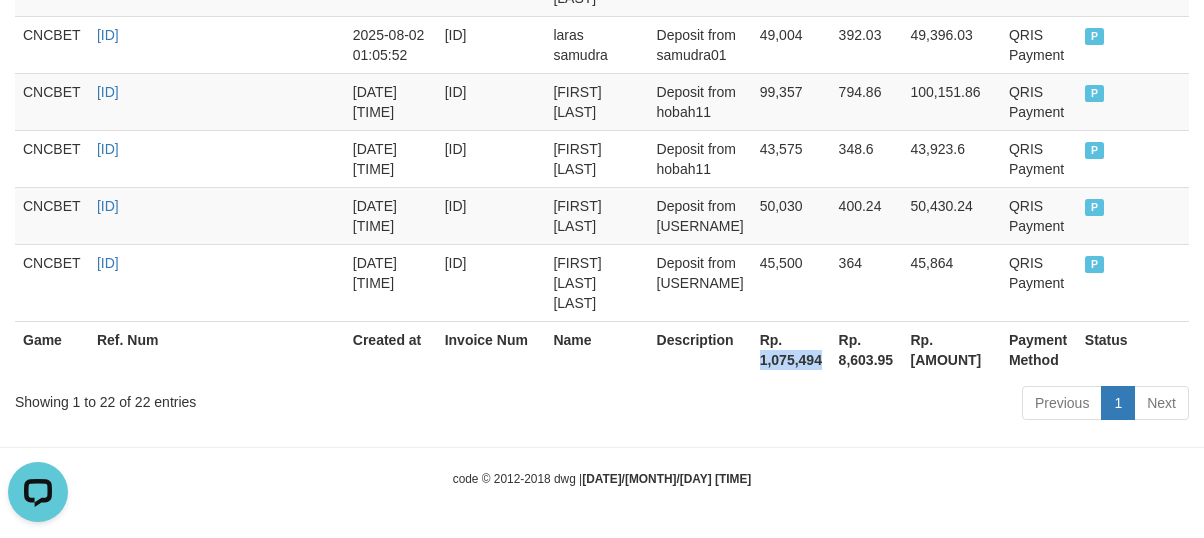 click on "[CURRENCY] [PRICE]" at bounding box center (791, 349) 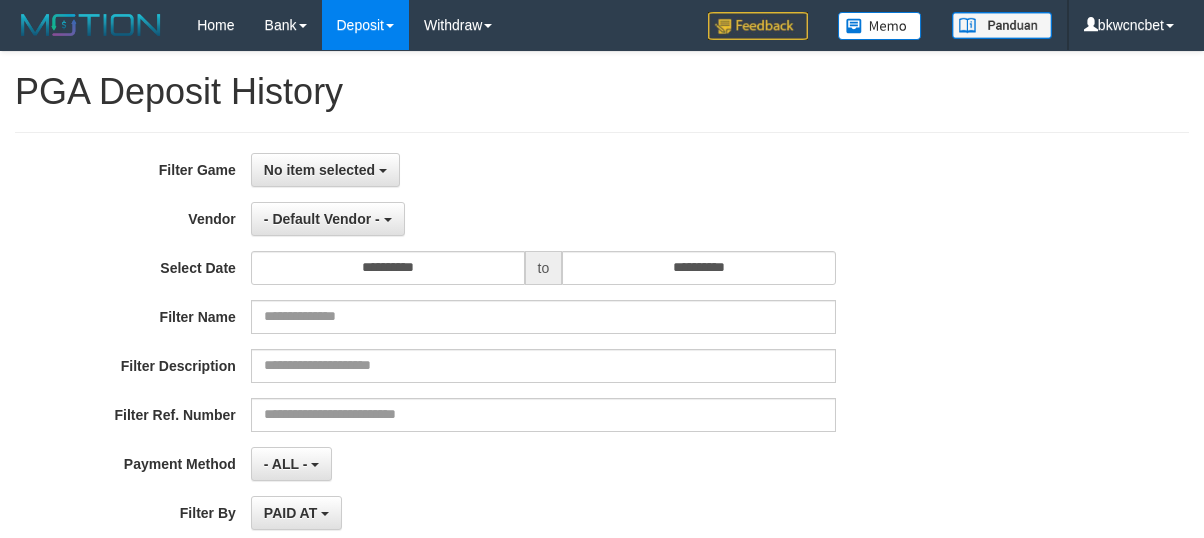 select 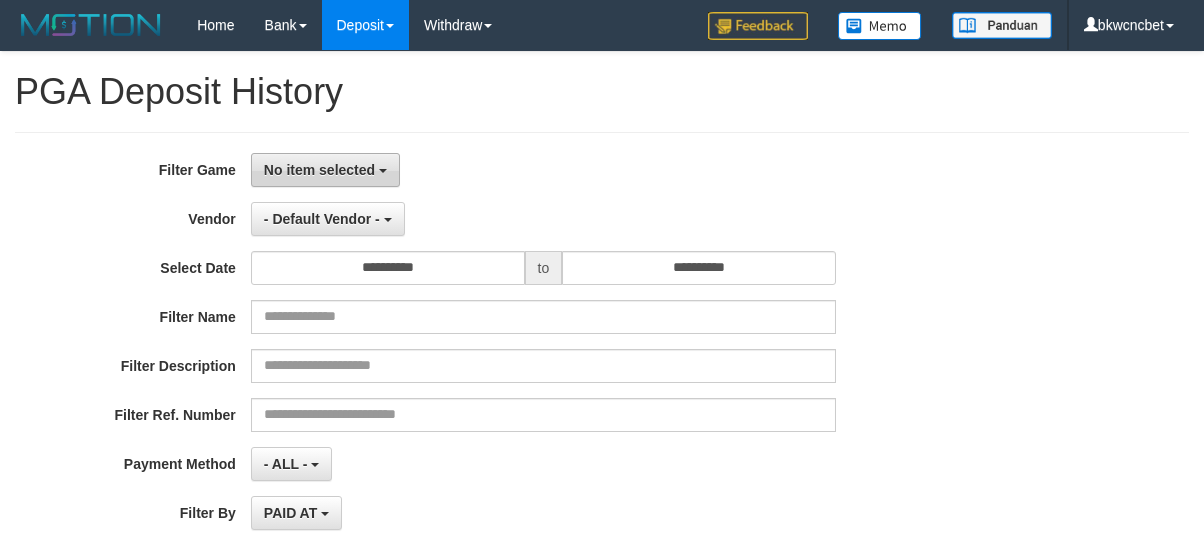 click on "No item selected" at bounding box center (325, 170) 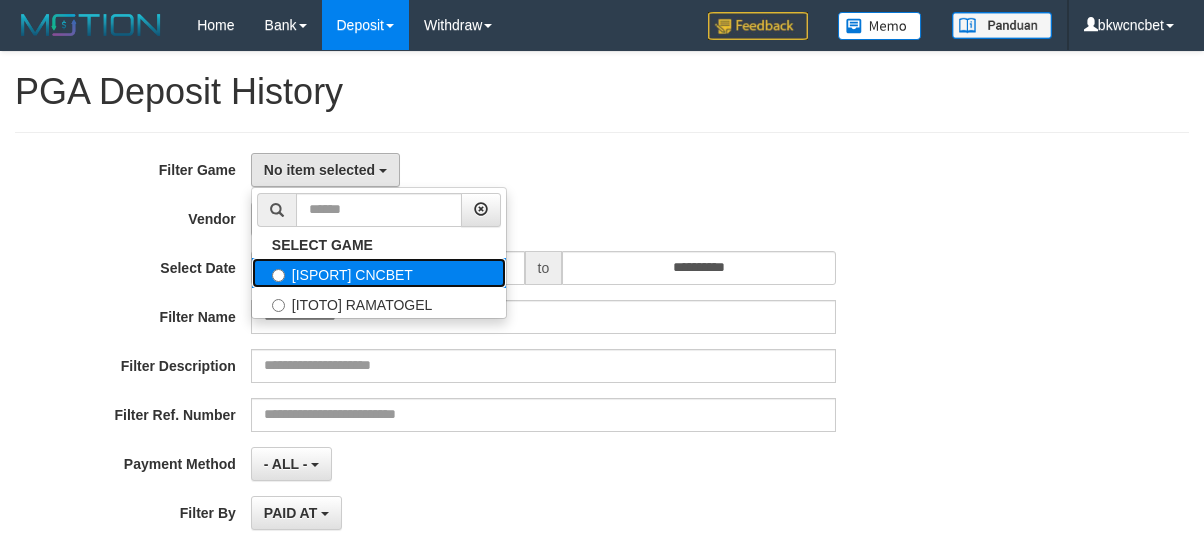 click on "[ISPORT] CNCBET" at bounding box center [379, 273] 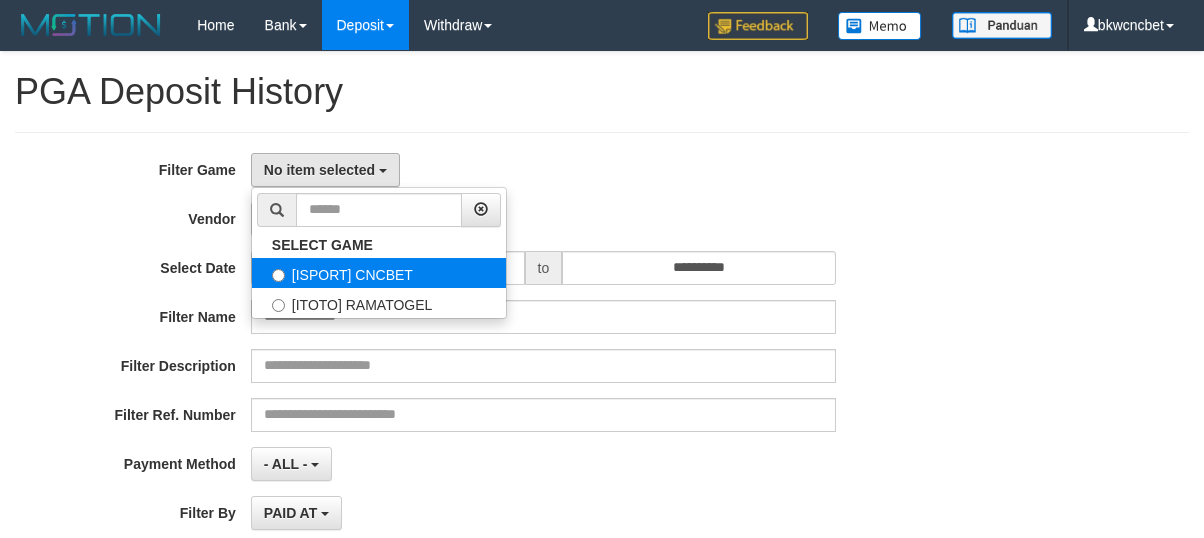 select on "****" 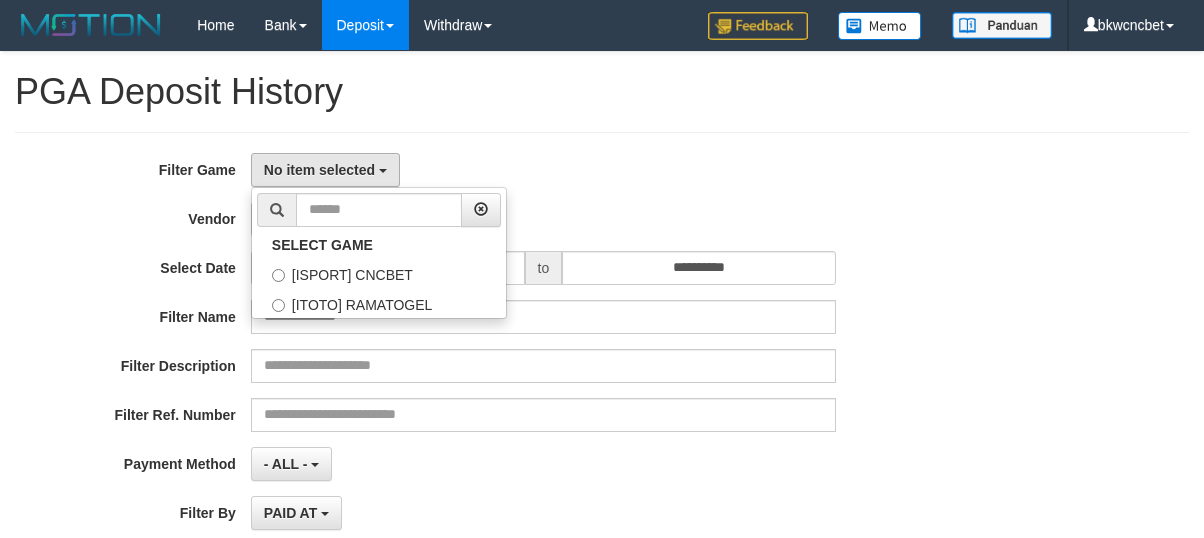 scroll, scrollTop: 17, scrollLeft: 0, axis: vertical 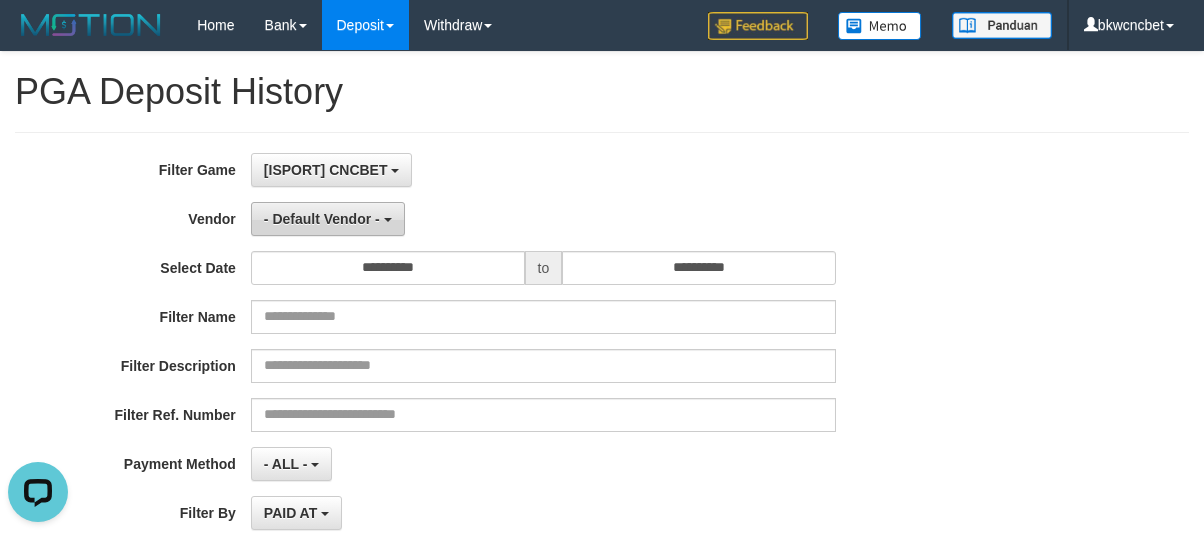 click on "- Default Vendor -" at bounding box center [322, 219] 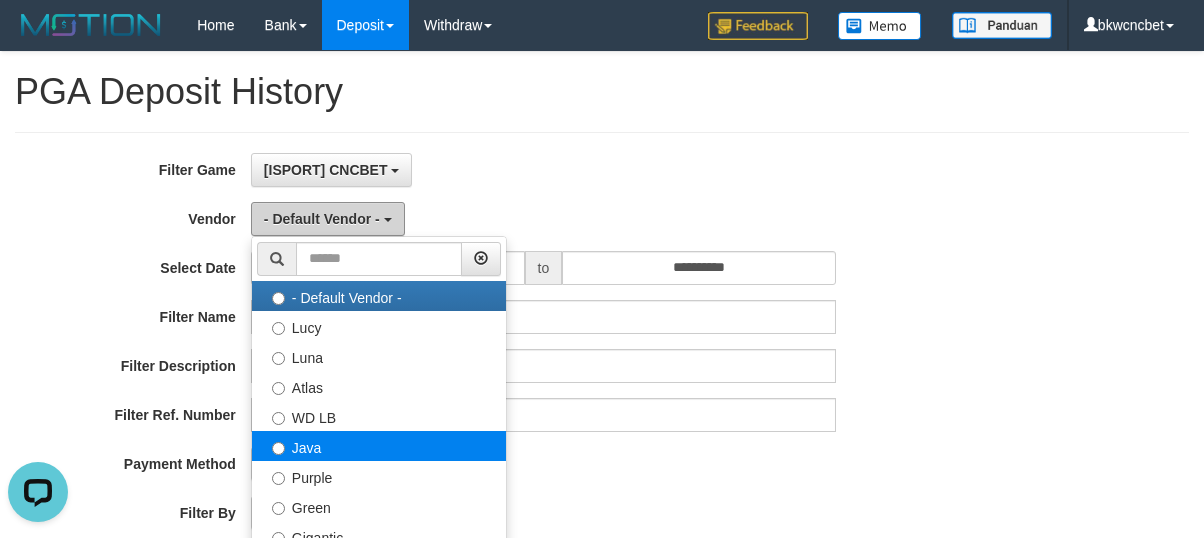 scroll, scrollTop: 222, scrollLeft: 0, axis: vertical 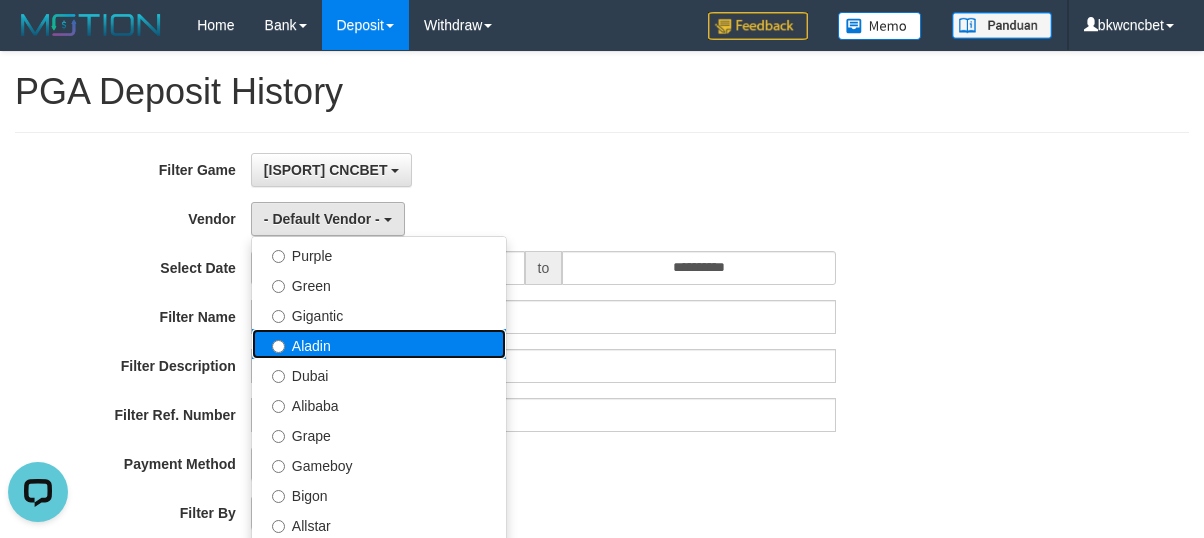 click on "Aladin" at bounding box center [379, 344] 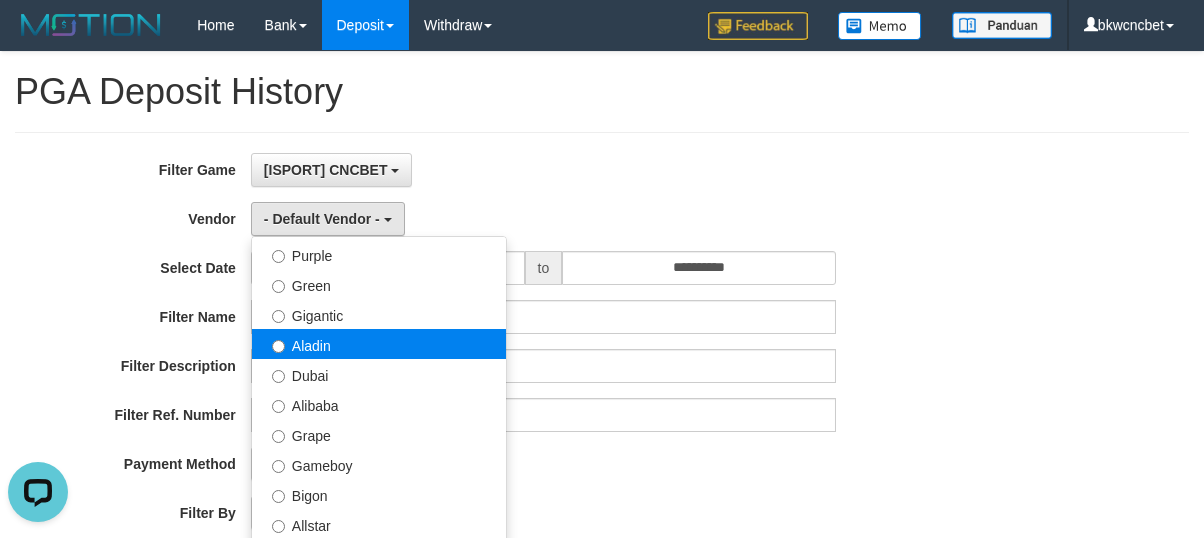 select on "**********" 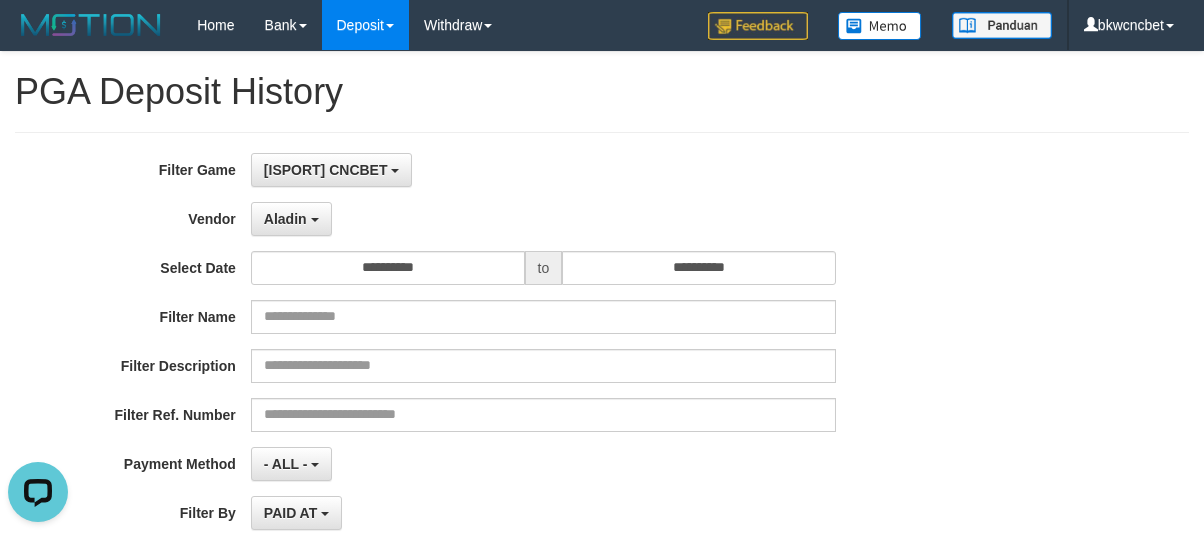 scroll, scrollTop: 222, scrollLeft: 0, axis: vertical 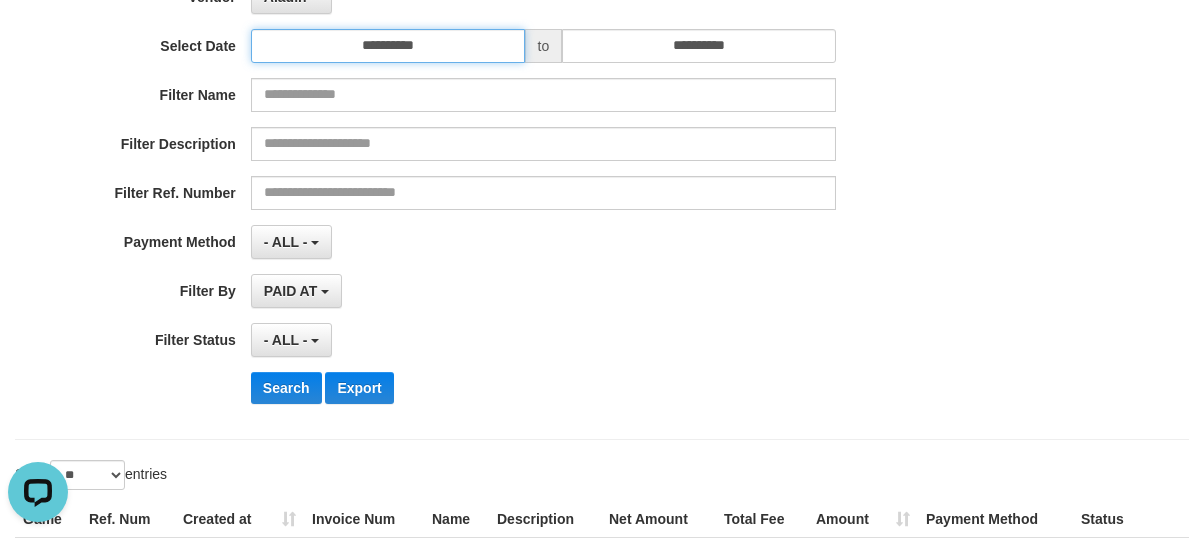 click on "**********" at bounding box center (388, 46) 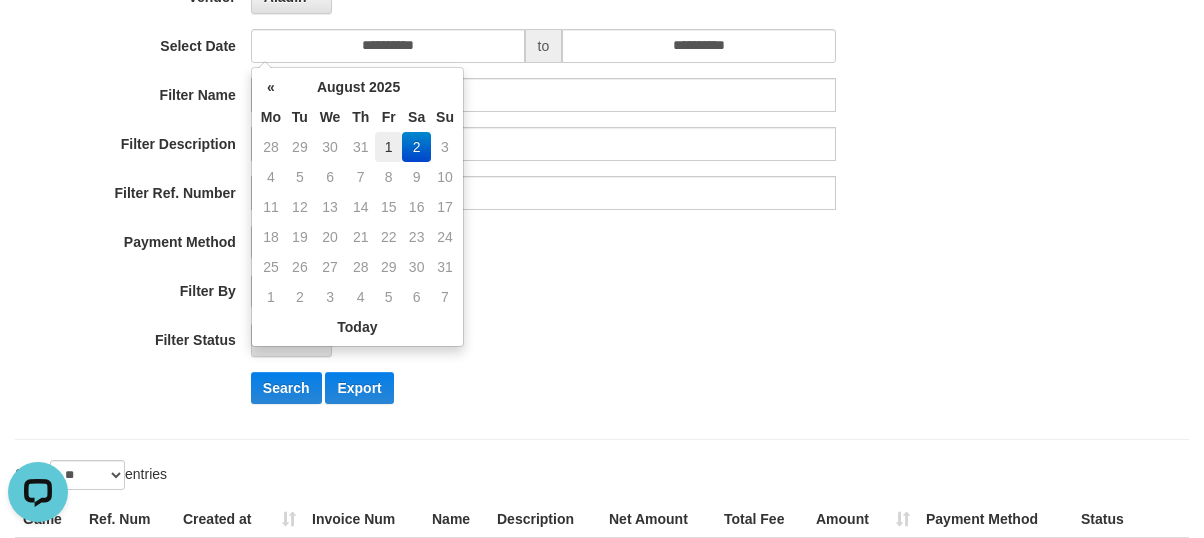 click on "« [MONTH] [YEAR] » Mo Tu We Th Fr Sa Su 28 29 30 31 1 2 3 4 5 6 7 8 9 10 11 12 13 14 15 16 17 18 19 20 21 22 23 24 25 26 27 28 29 30 31 1 2 3 4 5 6 7 Today Clear" at bounding box center (357, 207) 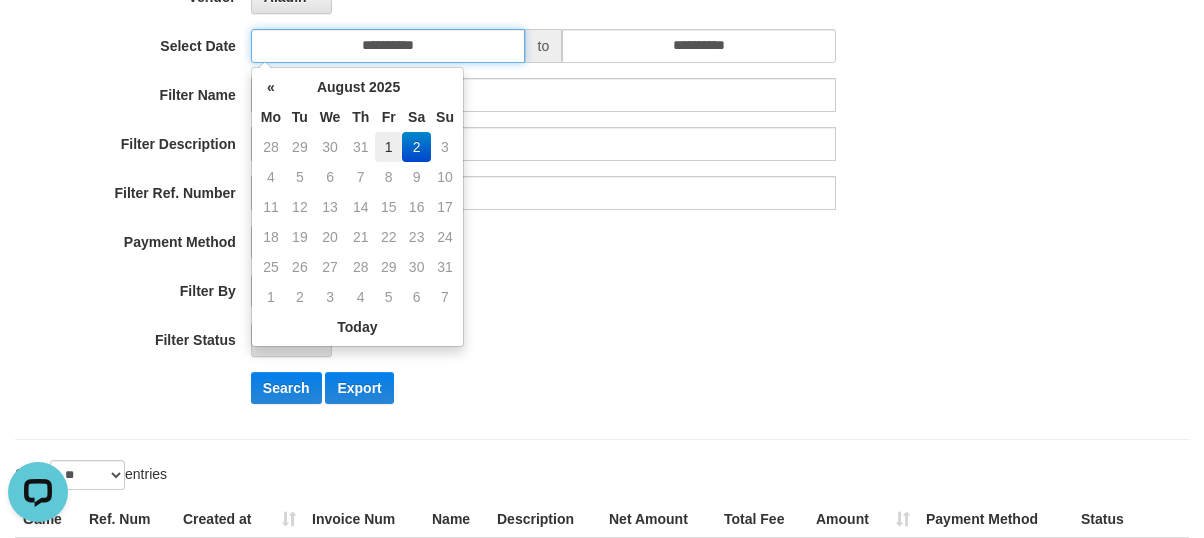 type on "**********" 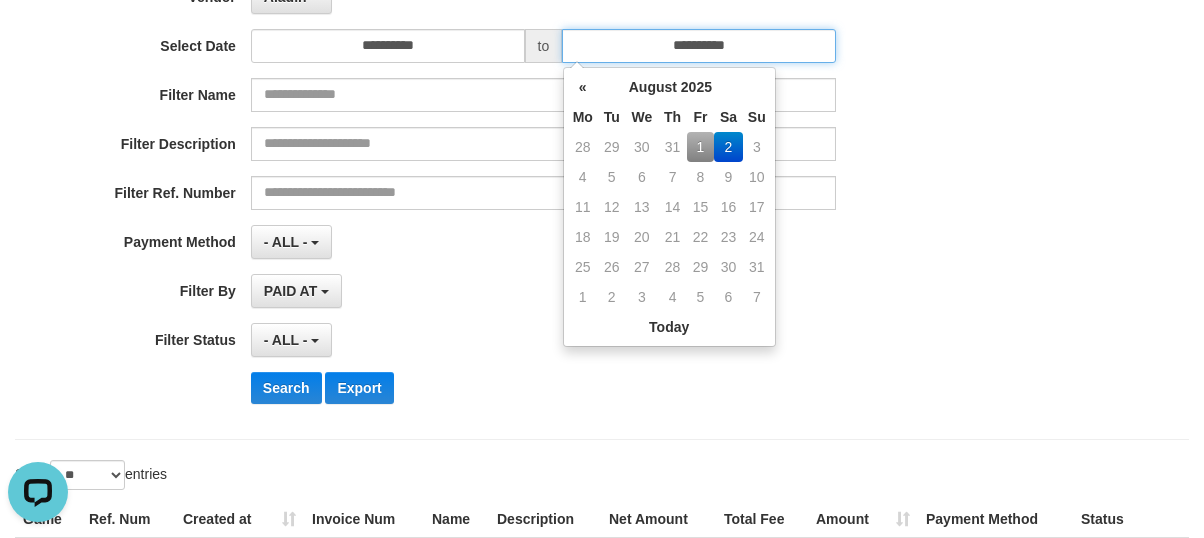 click on "**********" at bounding box center [699, 46] 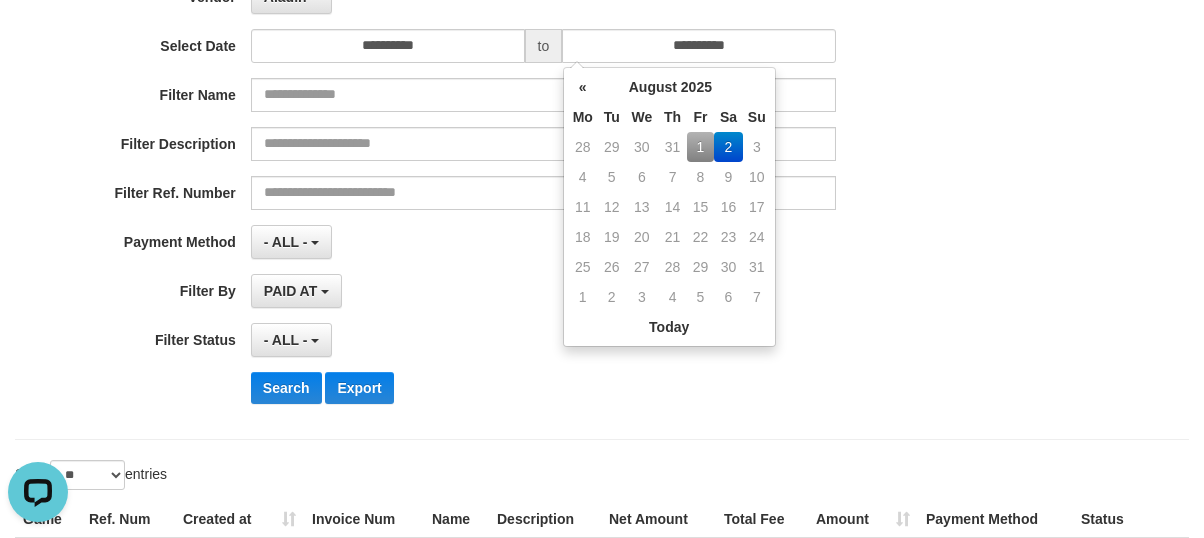 click on "1" at bounding box center (700, 147) 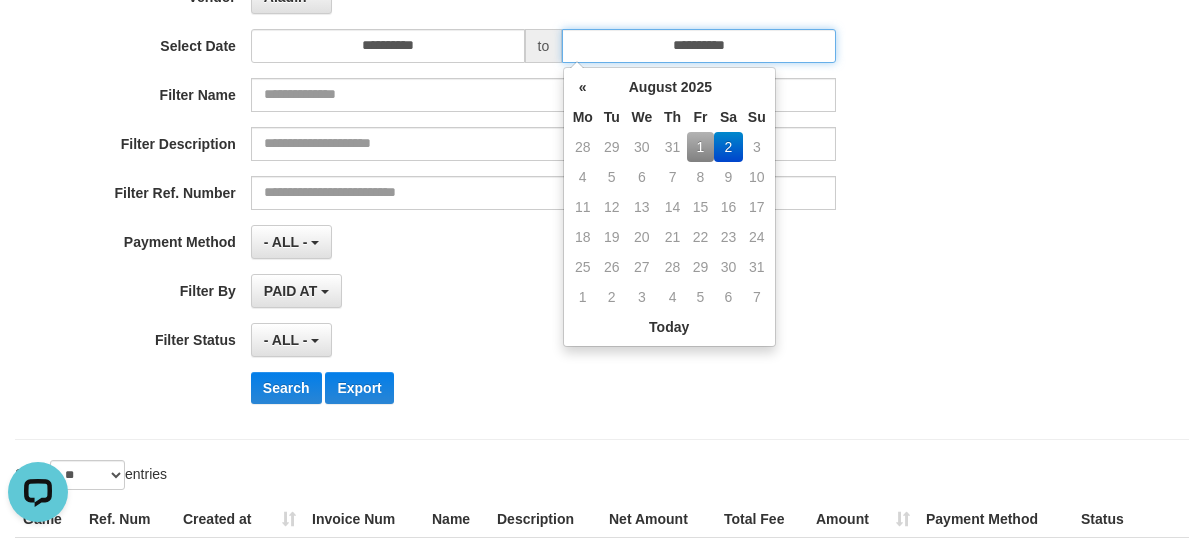 type on "**********" 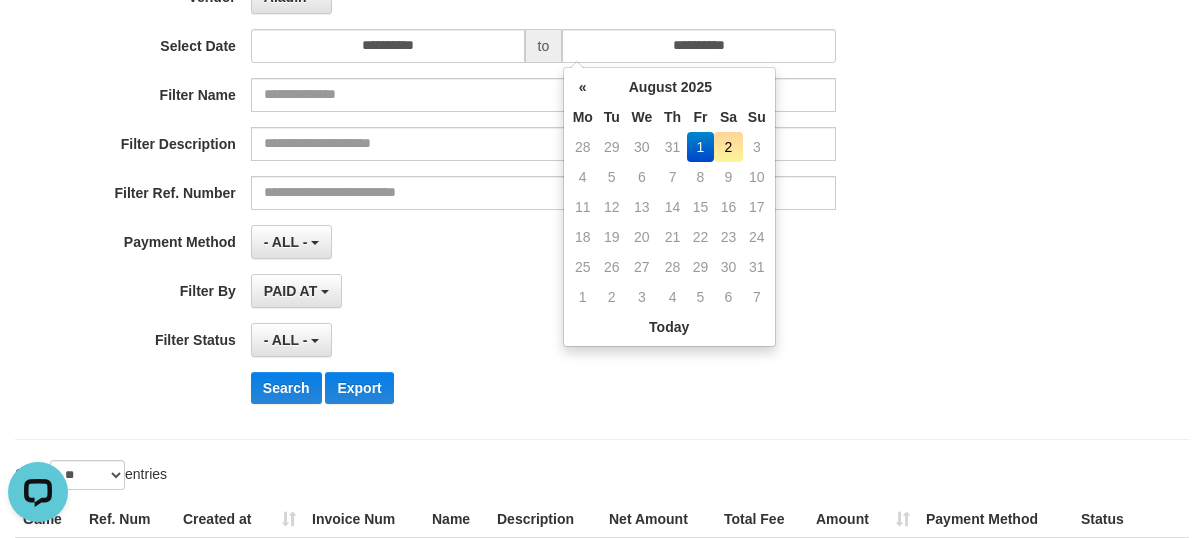 click on "PAID AT
PAID AT
CREATED AT" at bounding box center (543, 291) 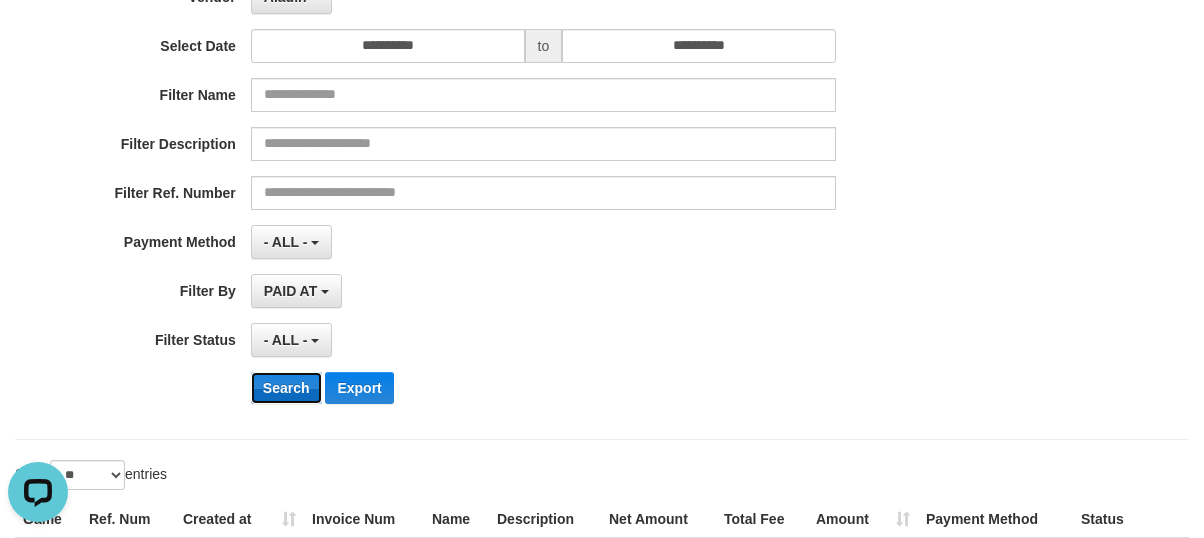 click on "Search" at bounding box center [286, 388] 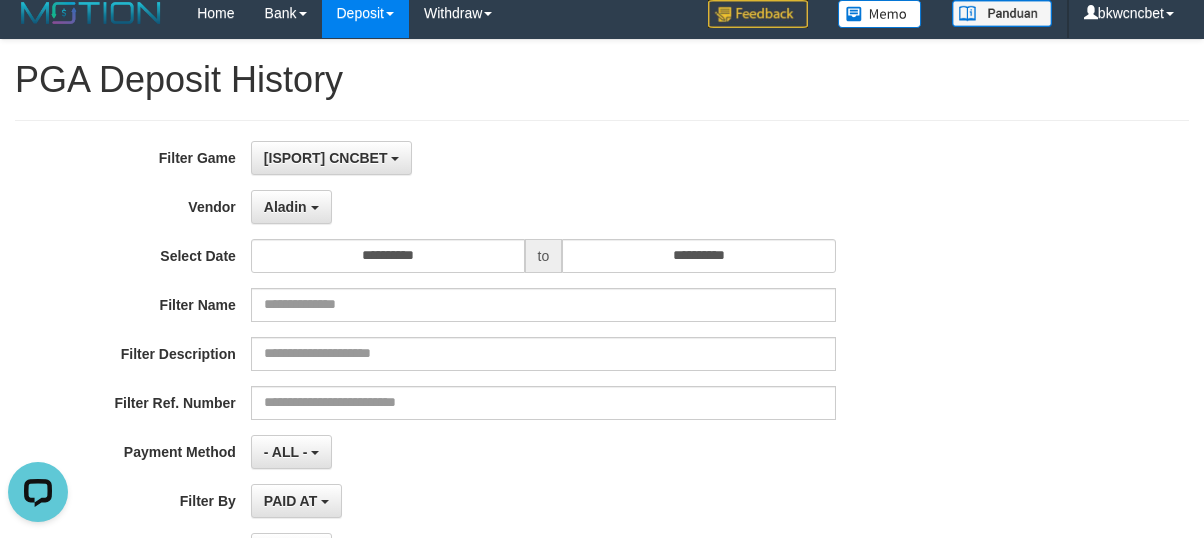 scroll, scrollTop: 0, scrollLeft: 0, axis: both 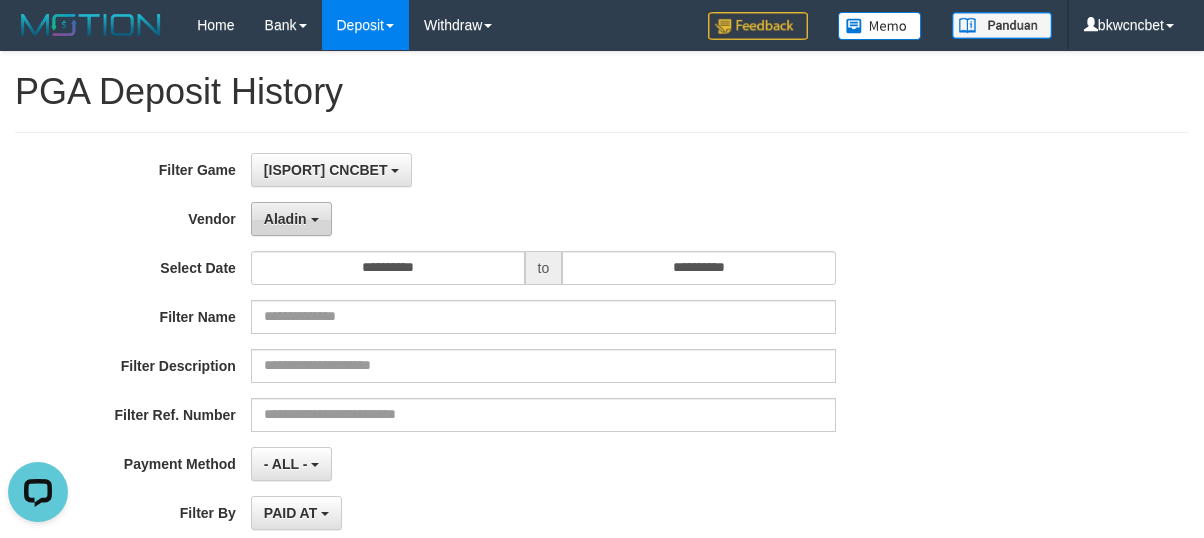 click on "Aladin" at bounding box center (291, 219) 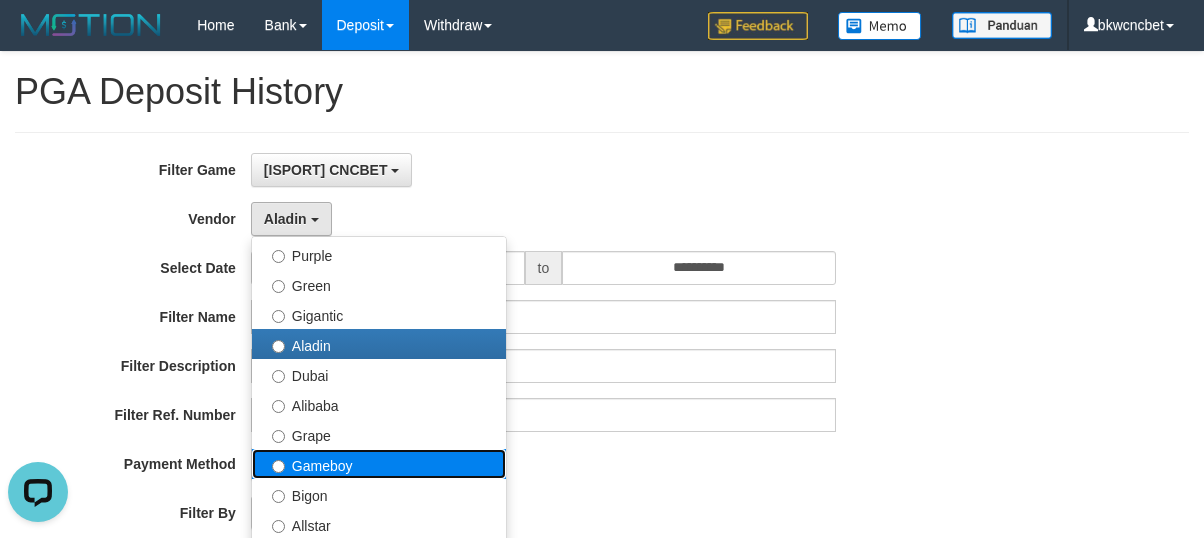 click on "Gameboy" at bounding box center (379, 464) 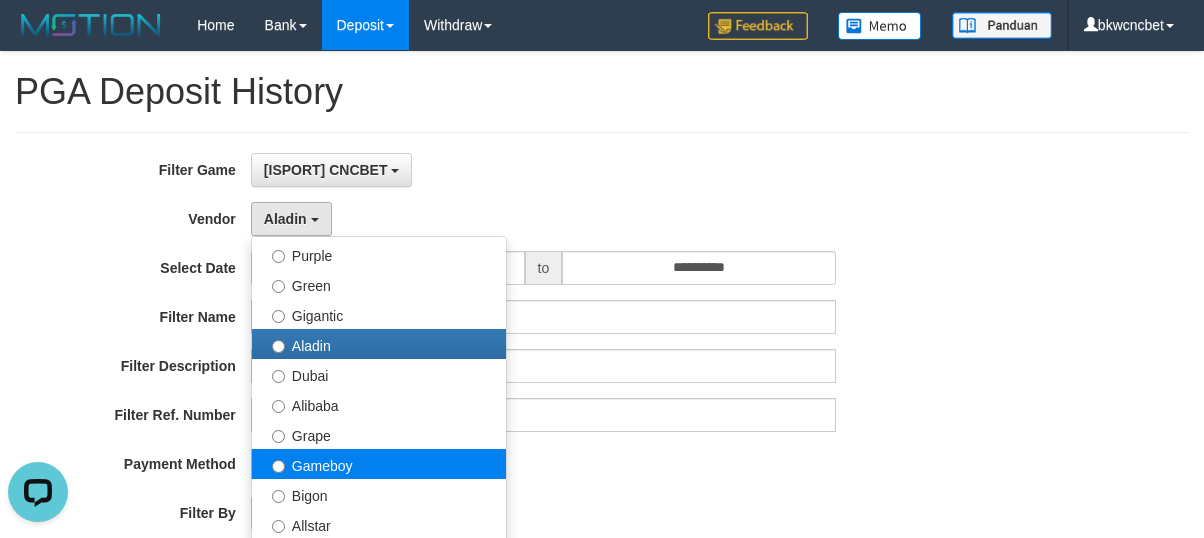 select on "**********" 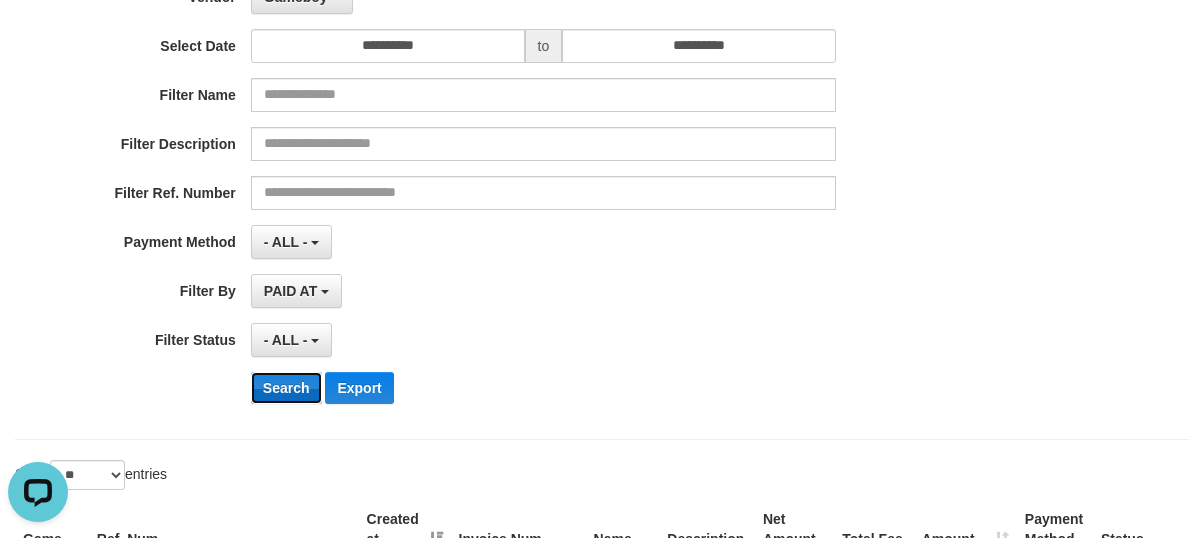 click on "Search" at bounding box center [286, 388] 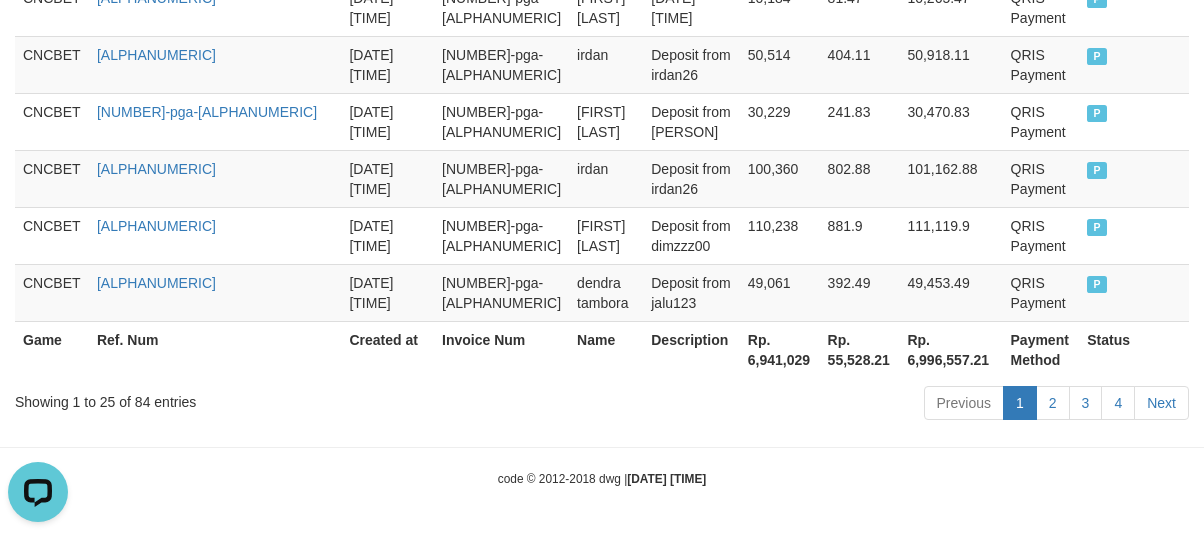 scroll, scrollTop: 2276, scrollLeft: 0, axis: vertical 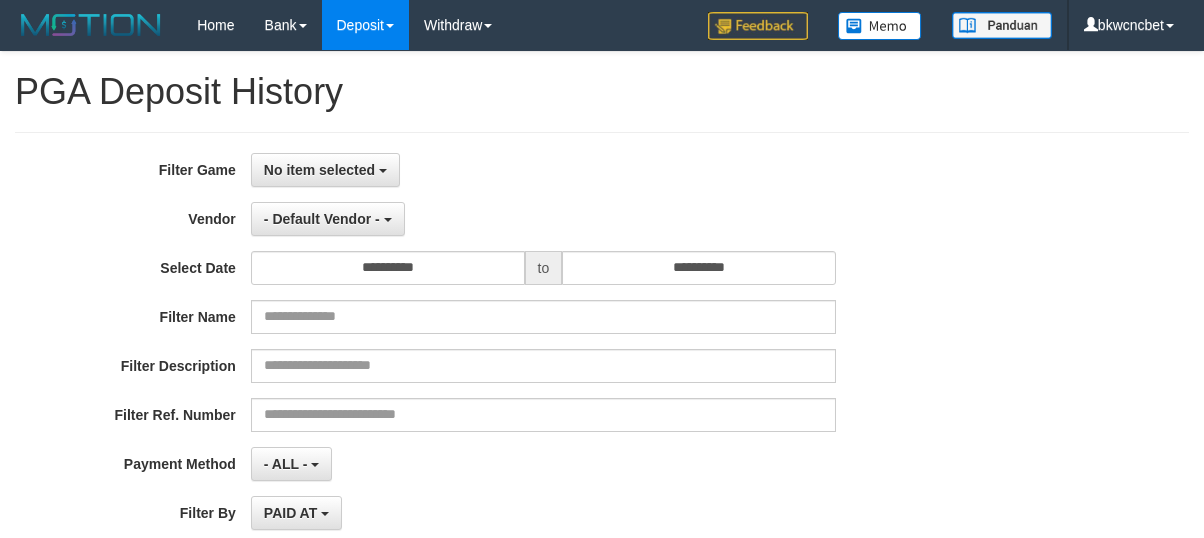 select 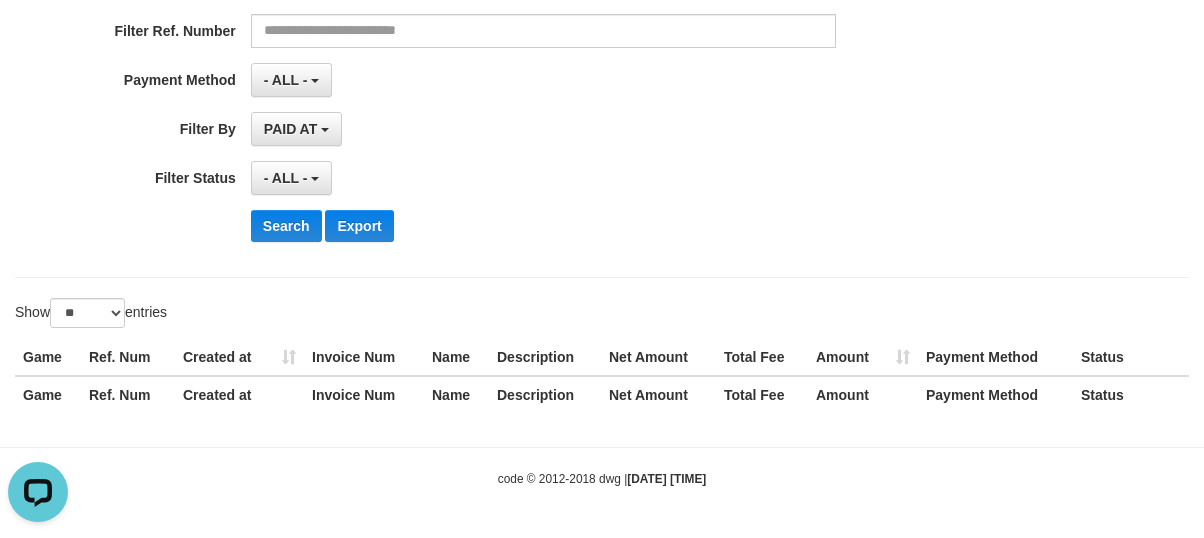 scroll, scrollTop: 0, scrollLeft: 0, axis: both 